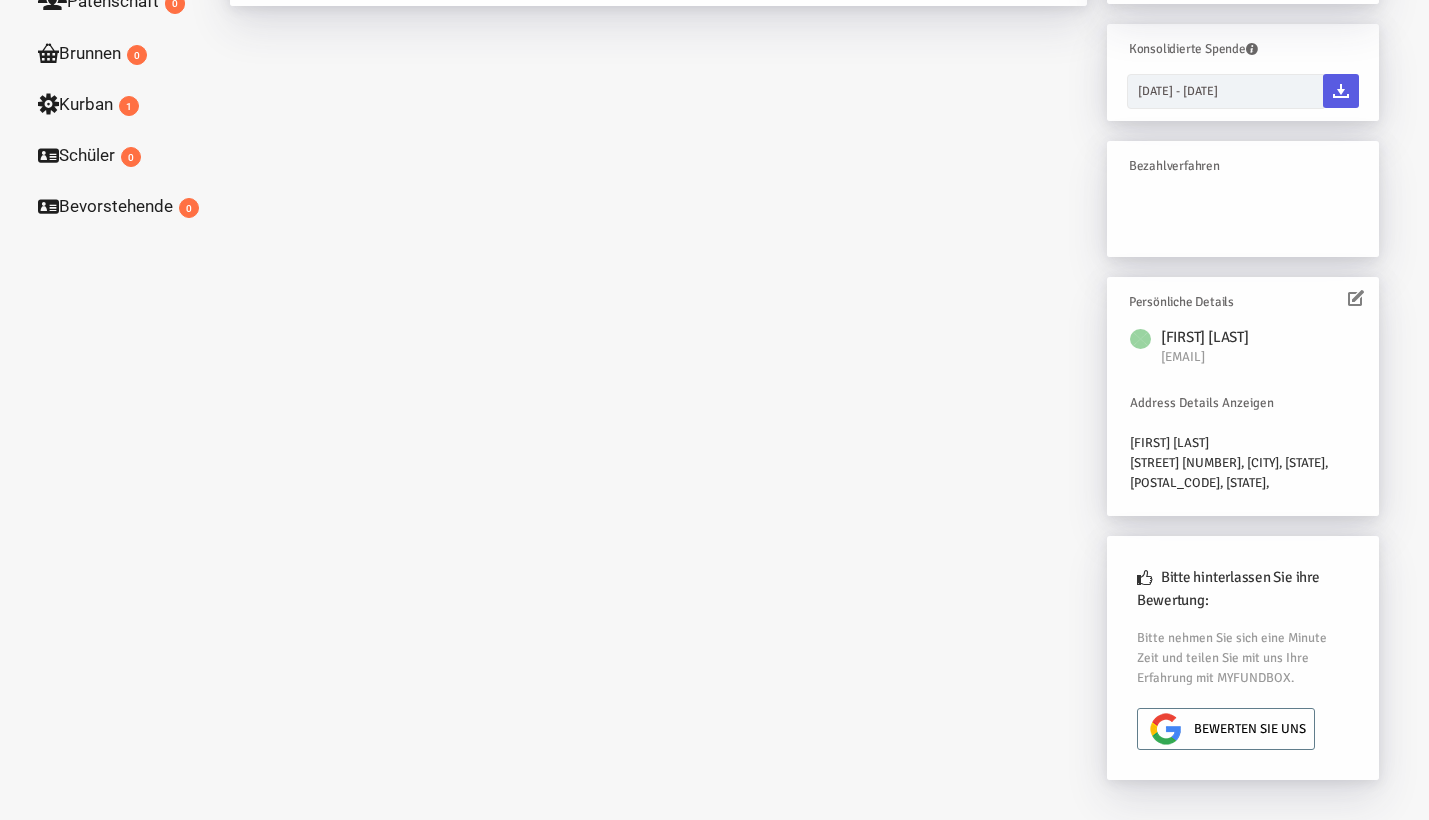 scroll, scrollTop: 660, scrollLeft: 0, axis: vertical 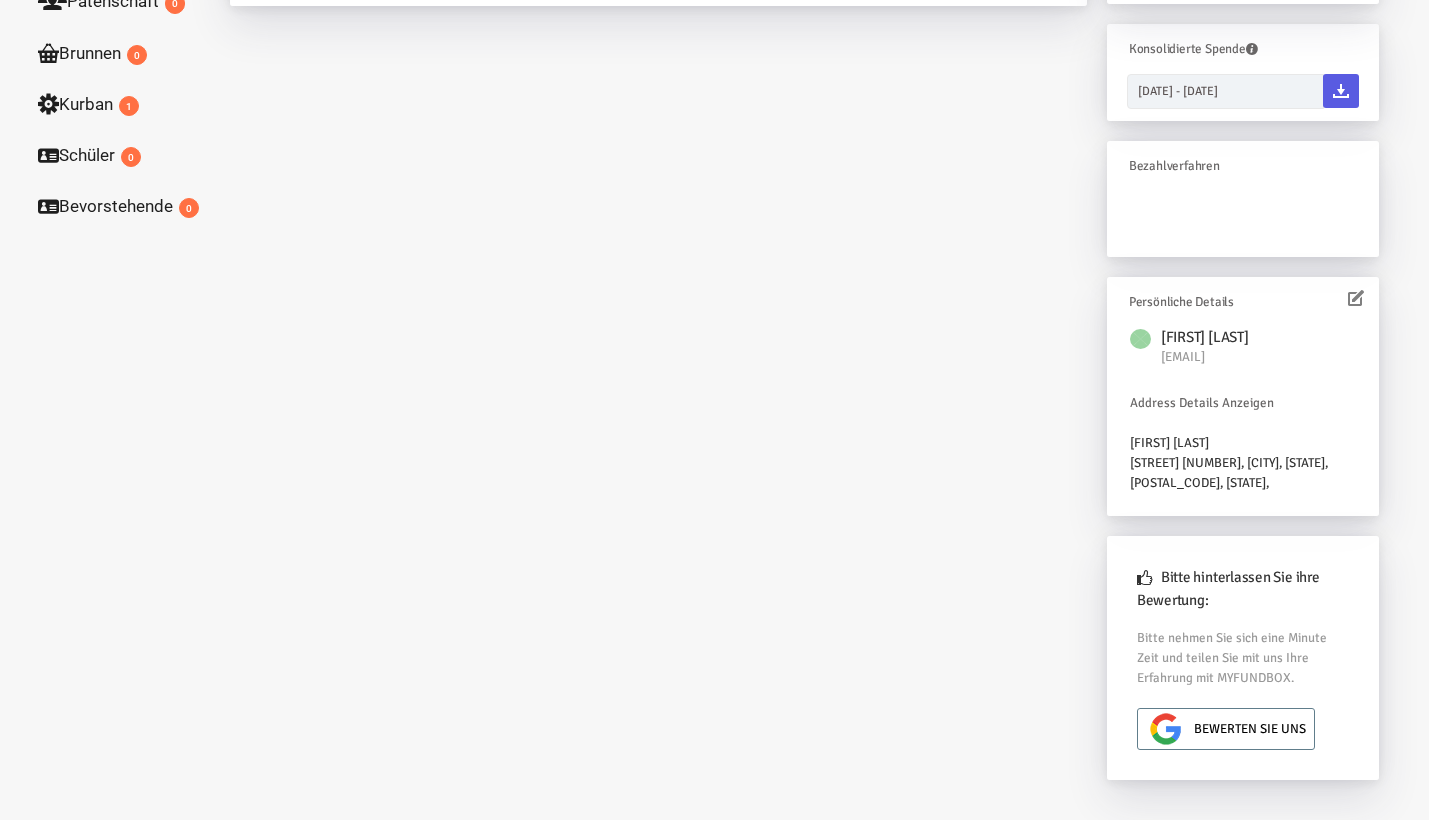 click on "Kurban 1" at bounding box center [120, 104] 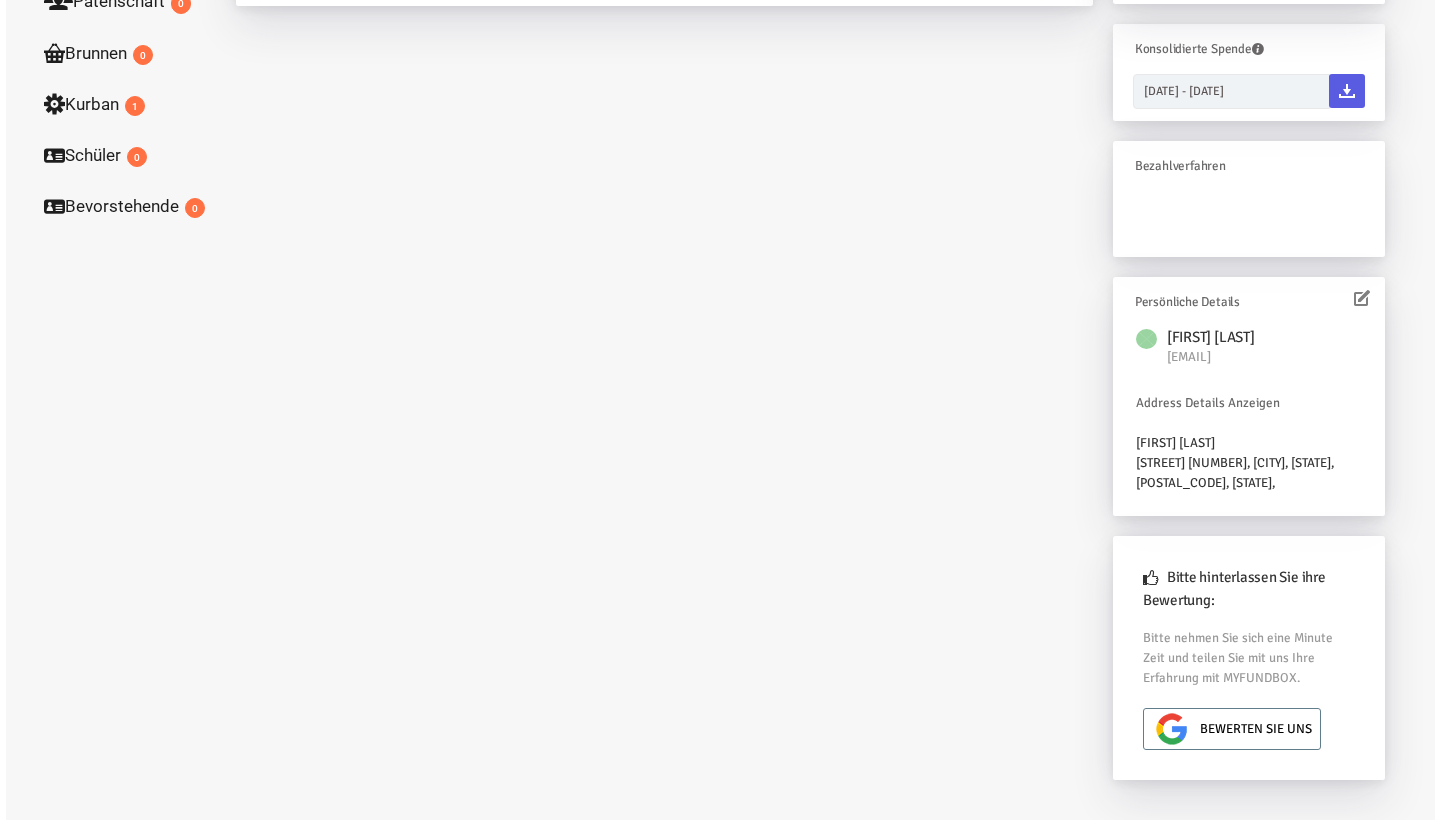 scroll, scrollTop: 0, scrollLeft: 0, axis: both 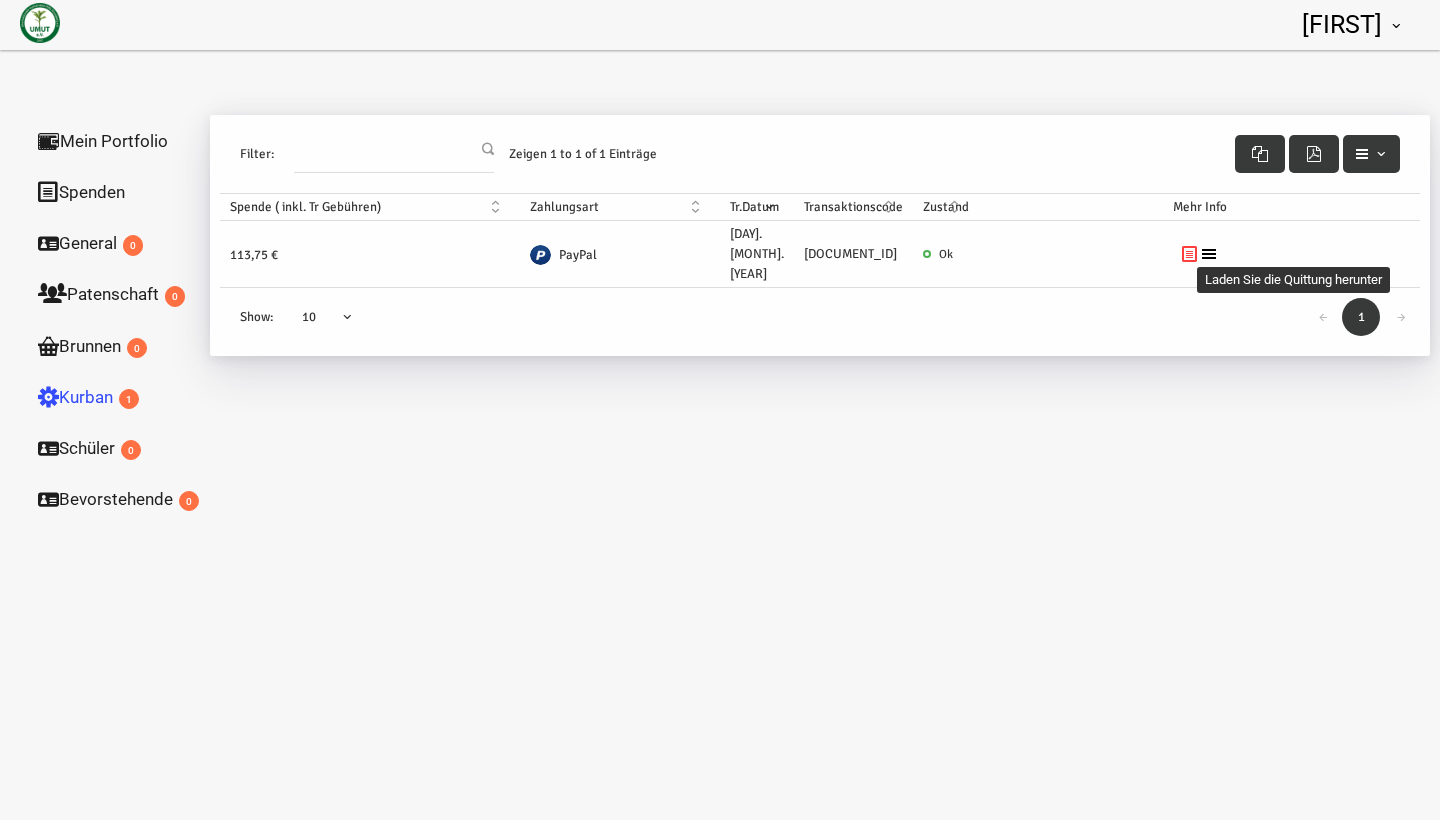 click at bounding box center (1190, 254) 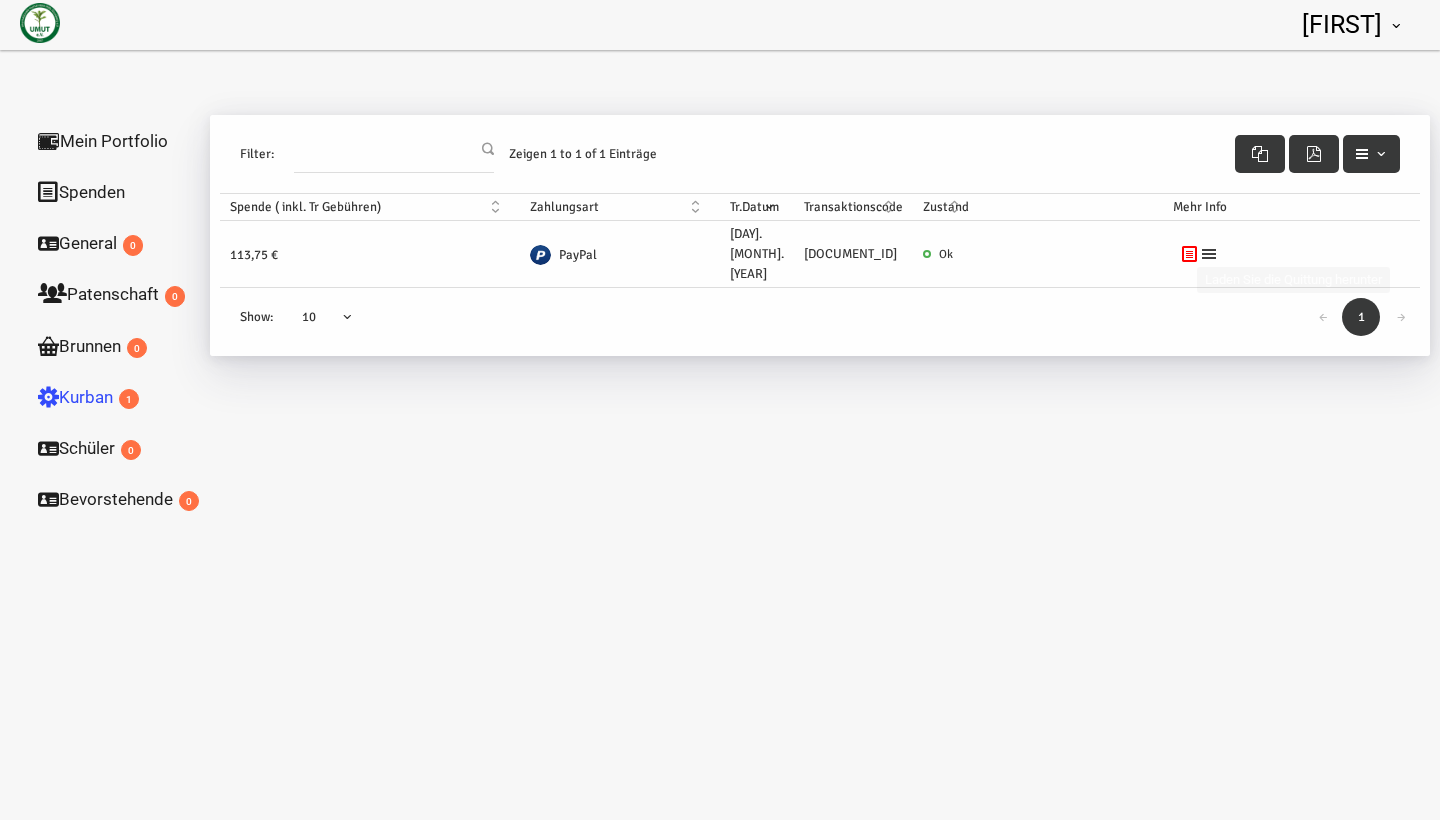 click at bounding box center [1209, 254] 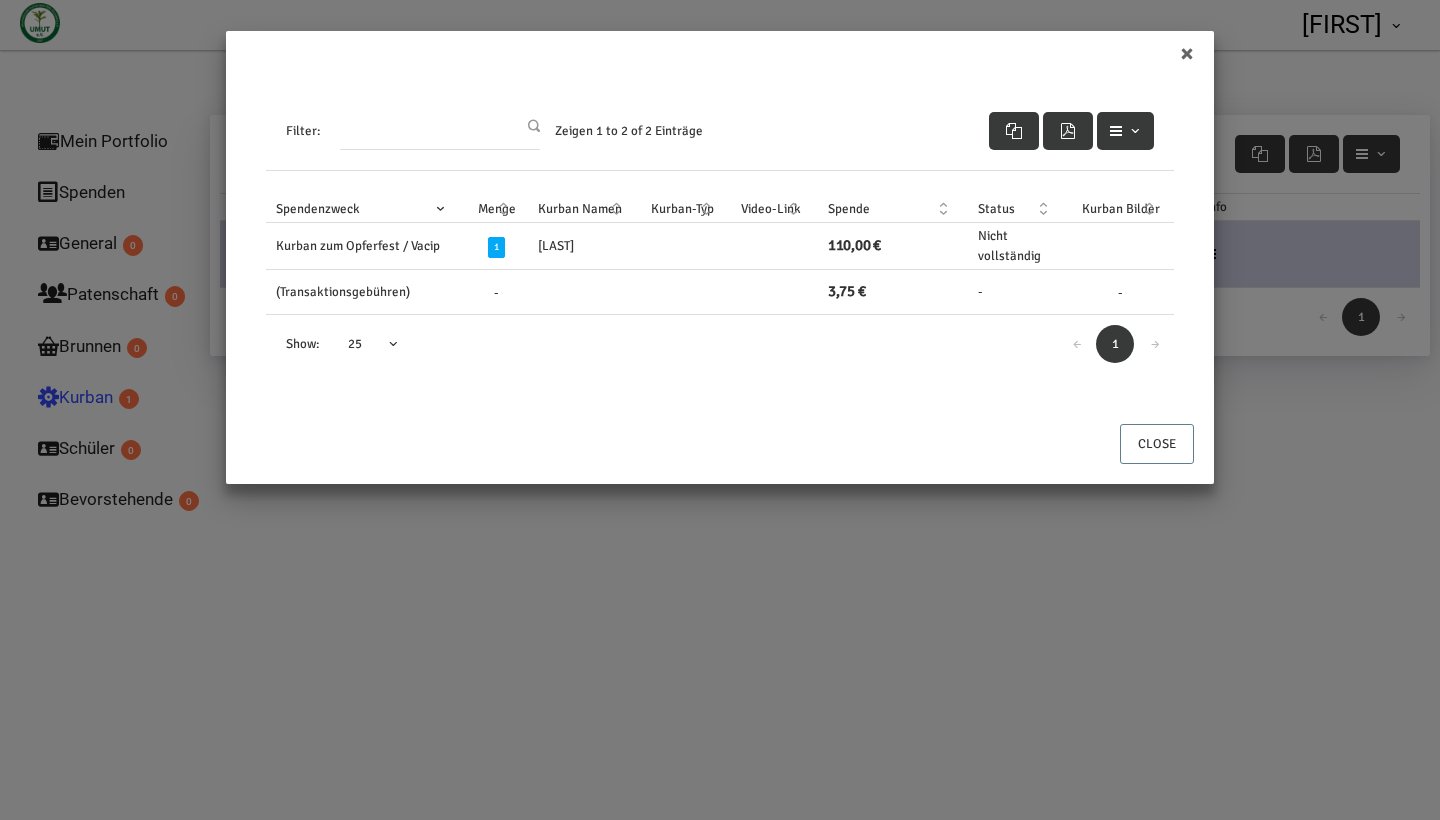 click on "Kurban Bilder" at bounding box center (1121, 209) 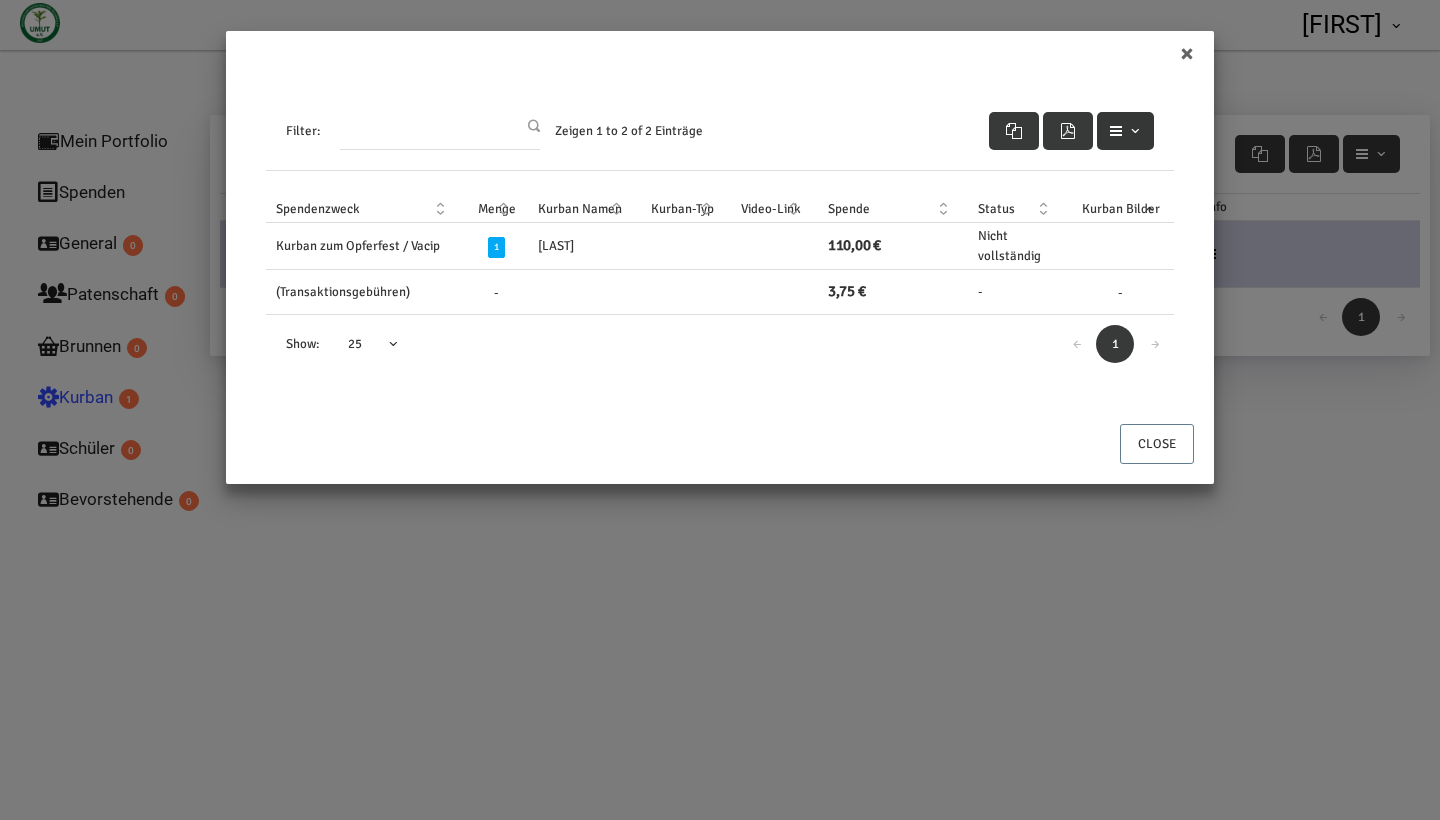 click at bounding box center [1135, 131] 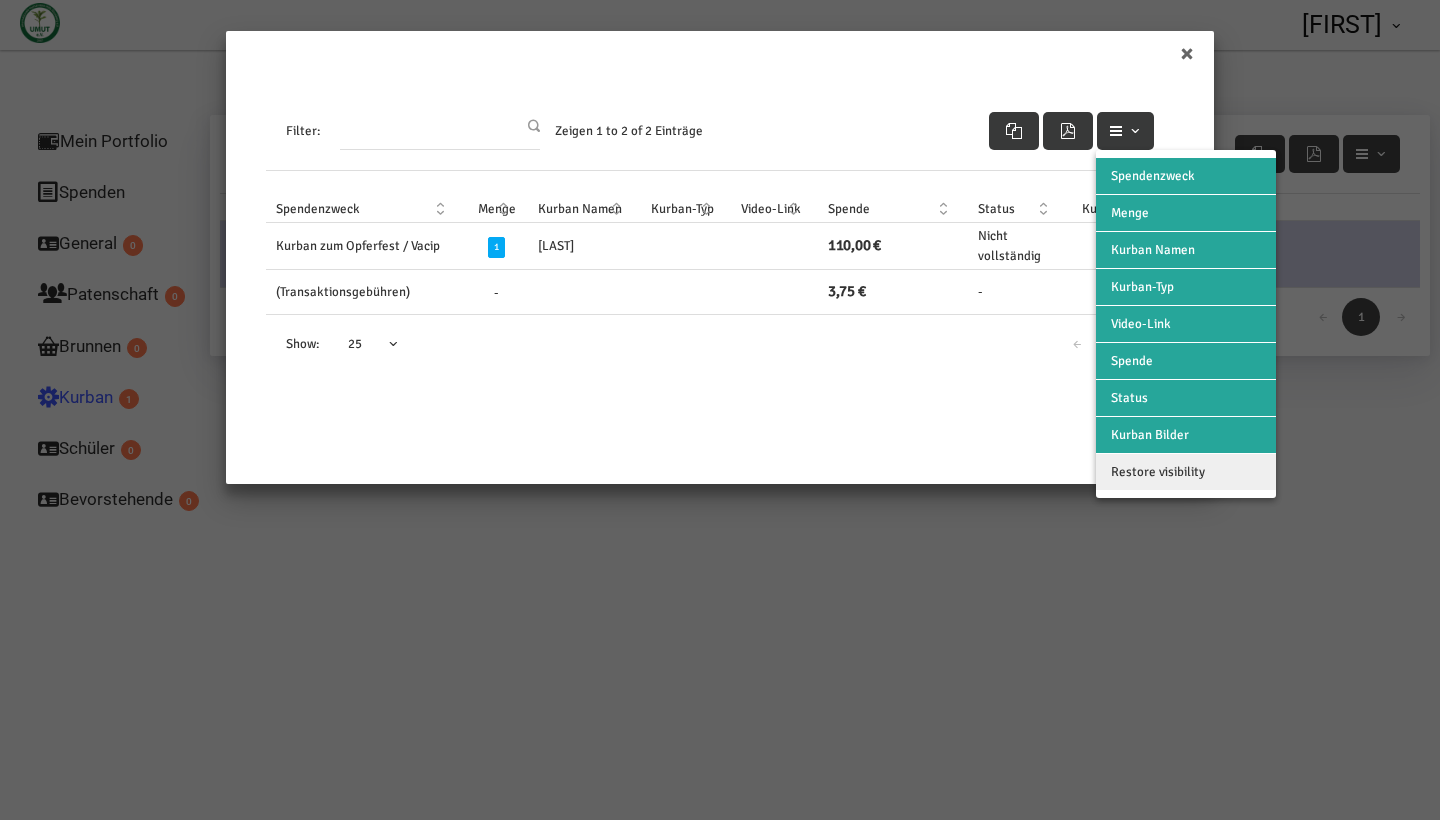 click on "Kurban Bilder" at bounding box center (1153, 176) 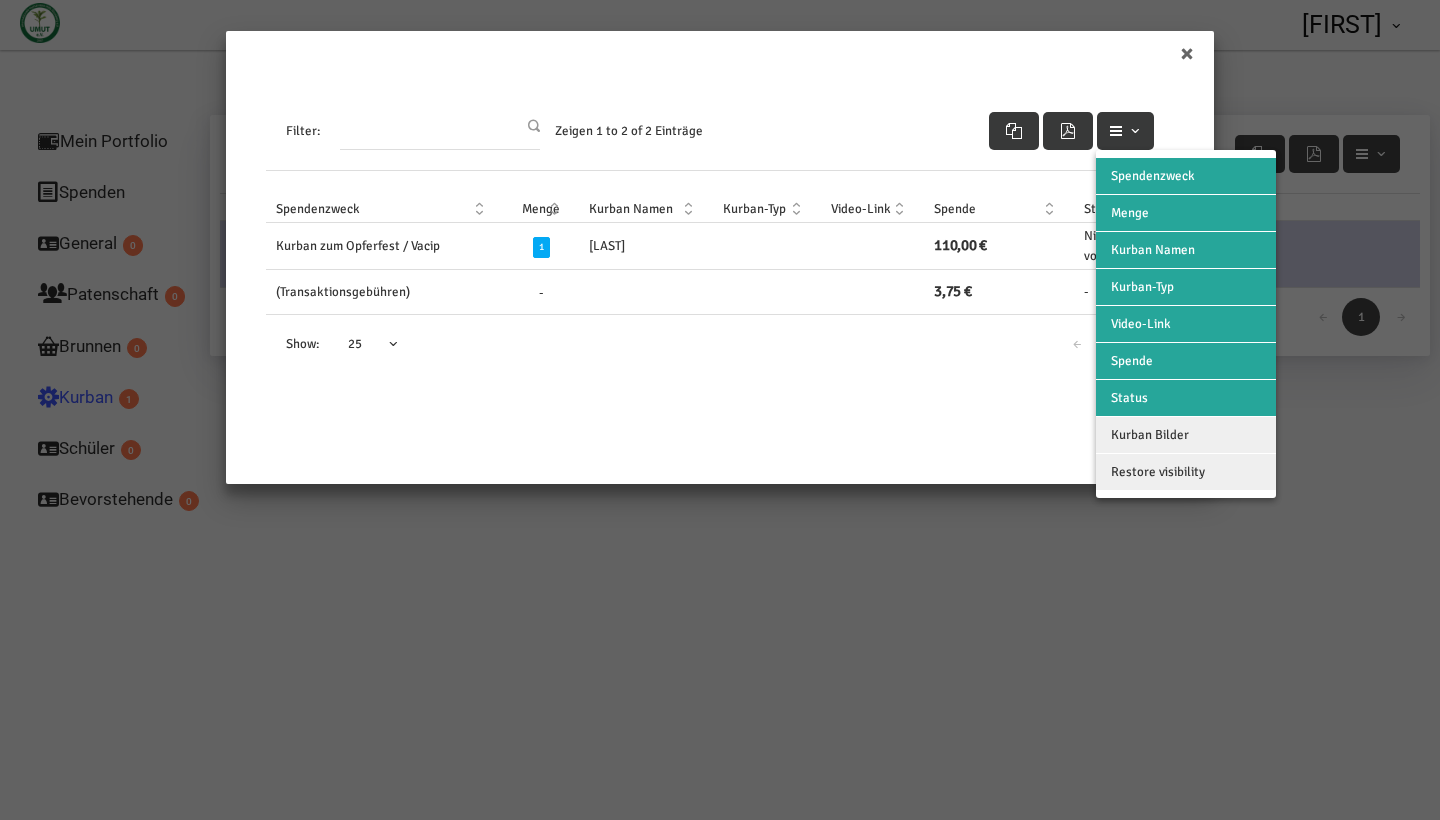 click on "Filter:               Spendenzweck   Menge   Kurban Namen   Kurban-Typ   Video-Link   Spende   Status   Kurban Bilder   Restore visibility     Zeigen 1 to 2 of 2 Einträge
Spendenzweck Menge Kurban Namen Kurban-Typ Video-Link Spende Status
Kurban zum Opferfest / Vacip
1
[LAST]
110,00 €
Nicht vollständig
(Transaktionsgebühren)
-
- 1" at bounding box center (720, 237) 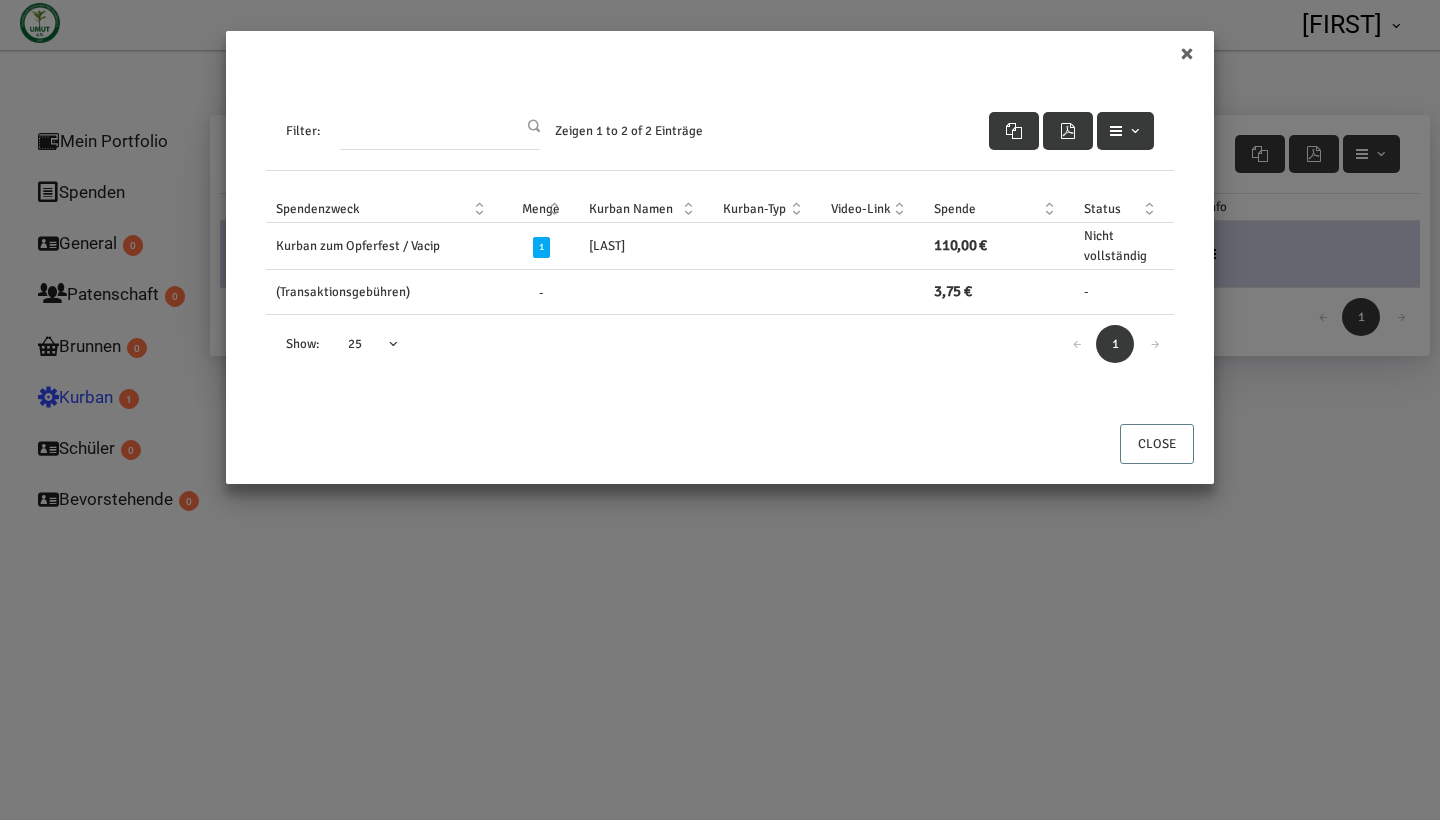 click on "Kurban-Typ" at bounding box center (766, 209) 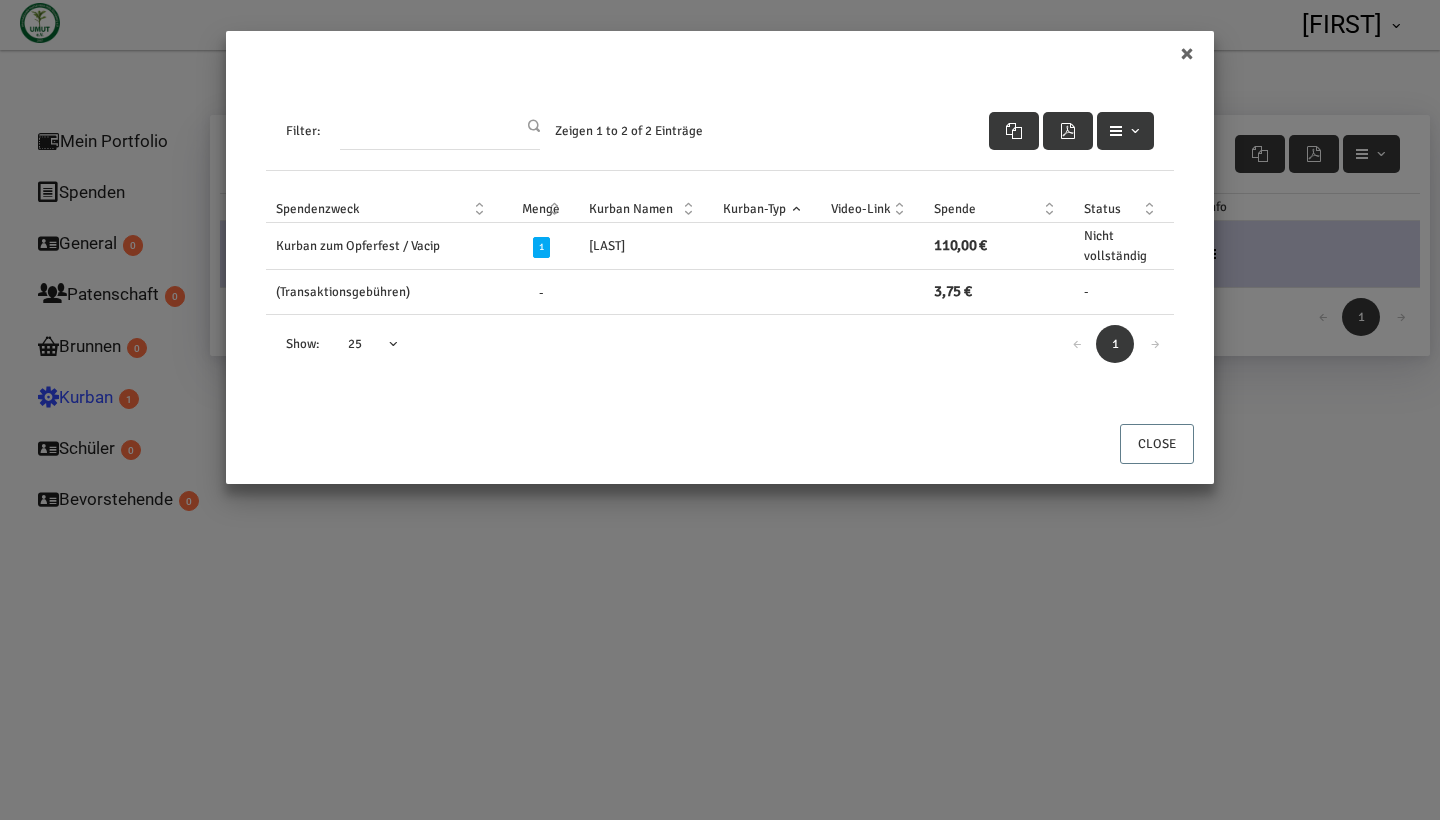 click on "1" at bounding box center (541, 247) 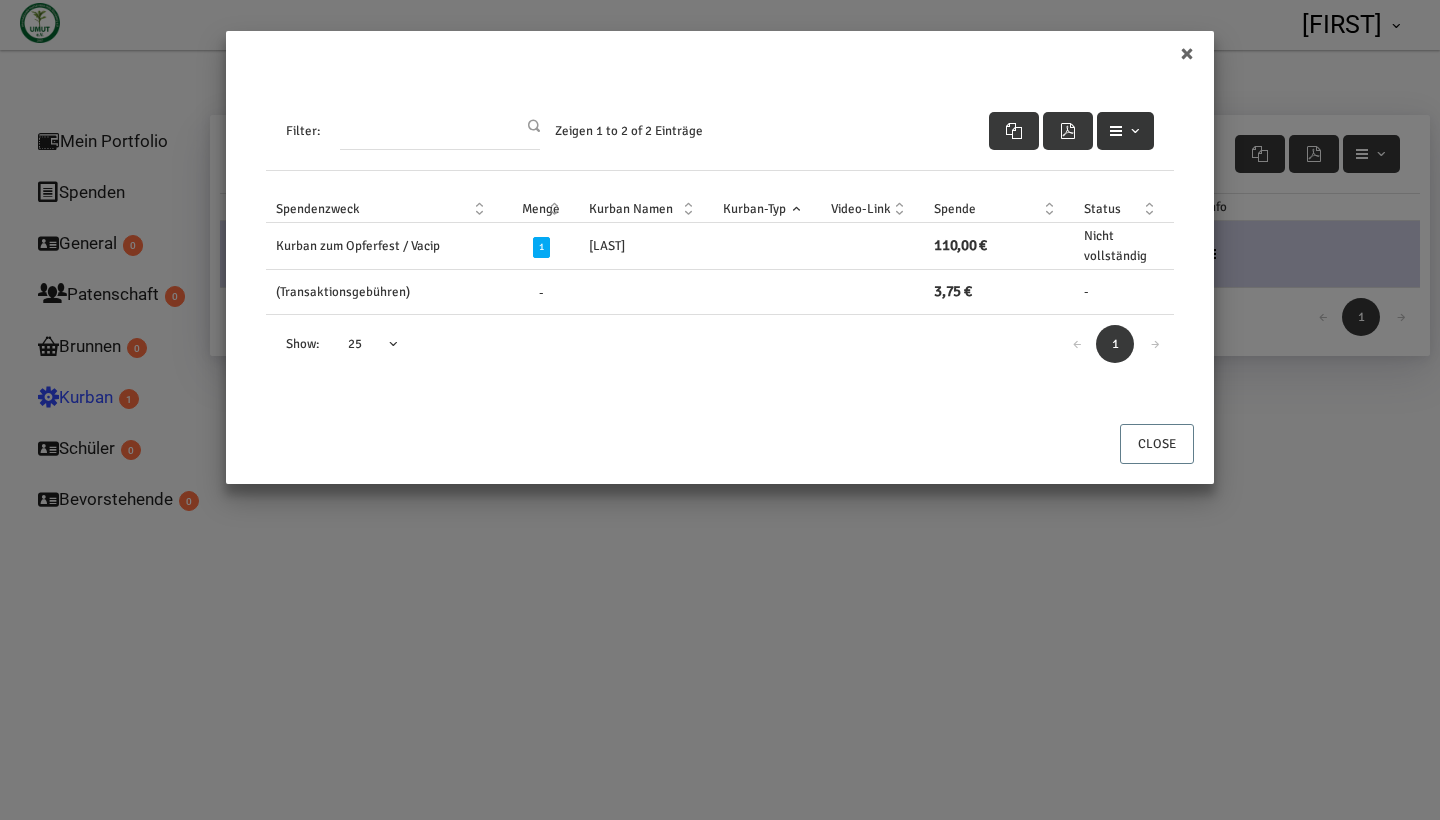 click at bounding box center [1116, 131] 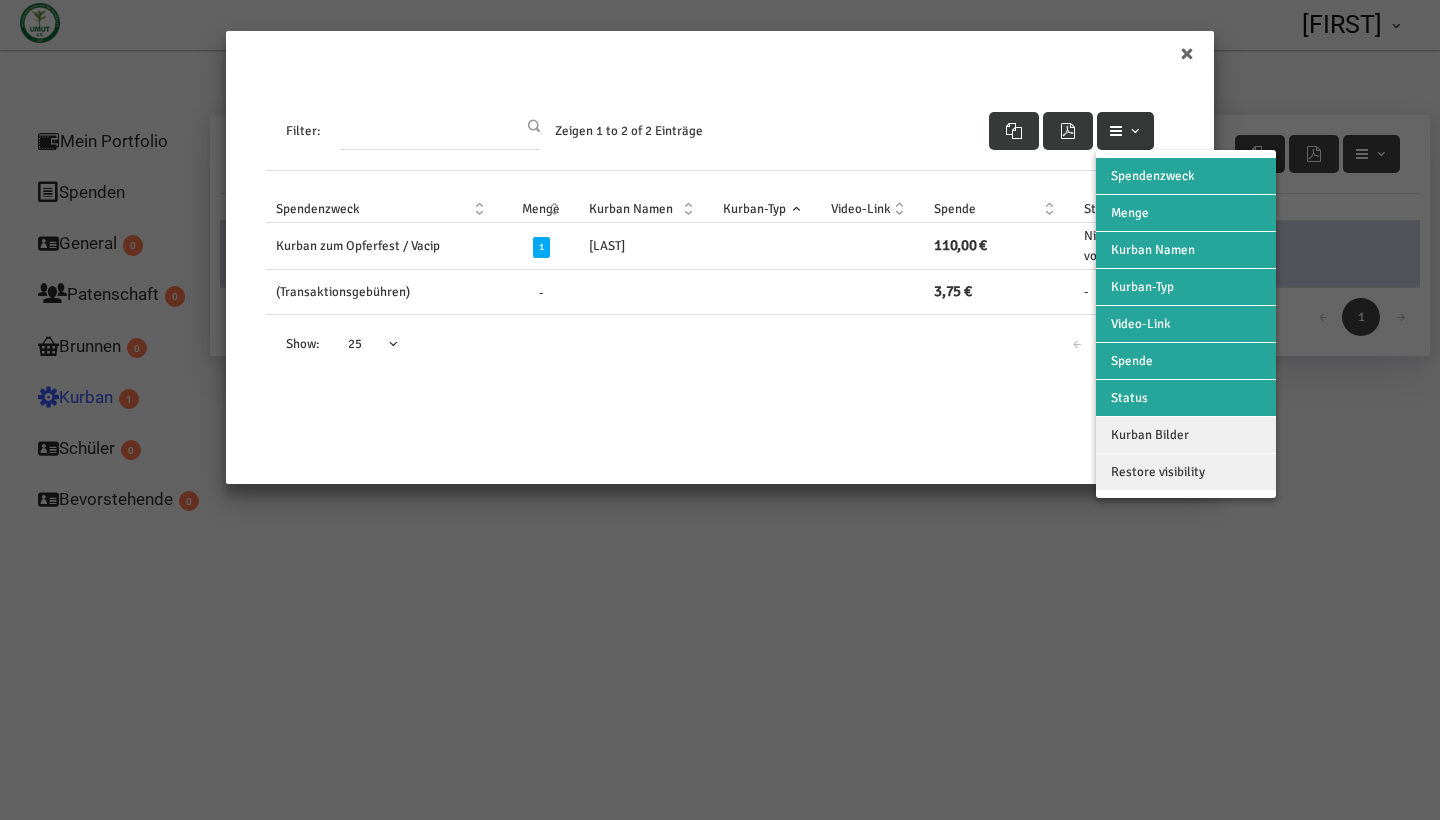 click at bounding box center [1116, 131] 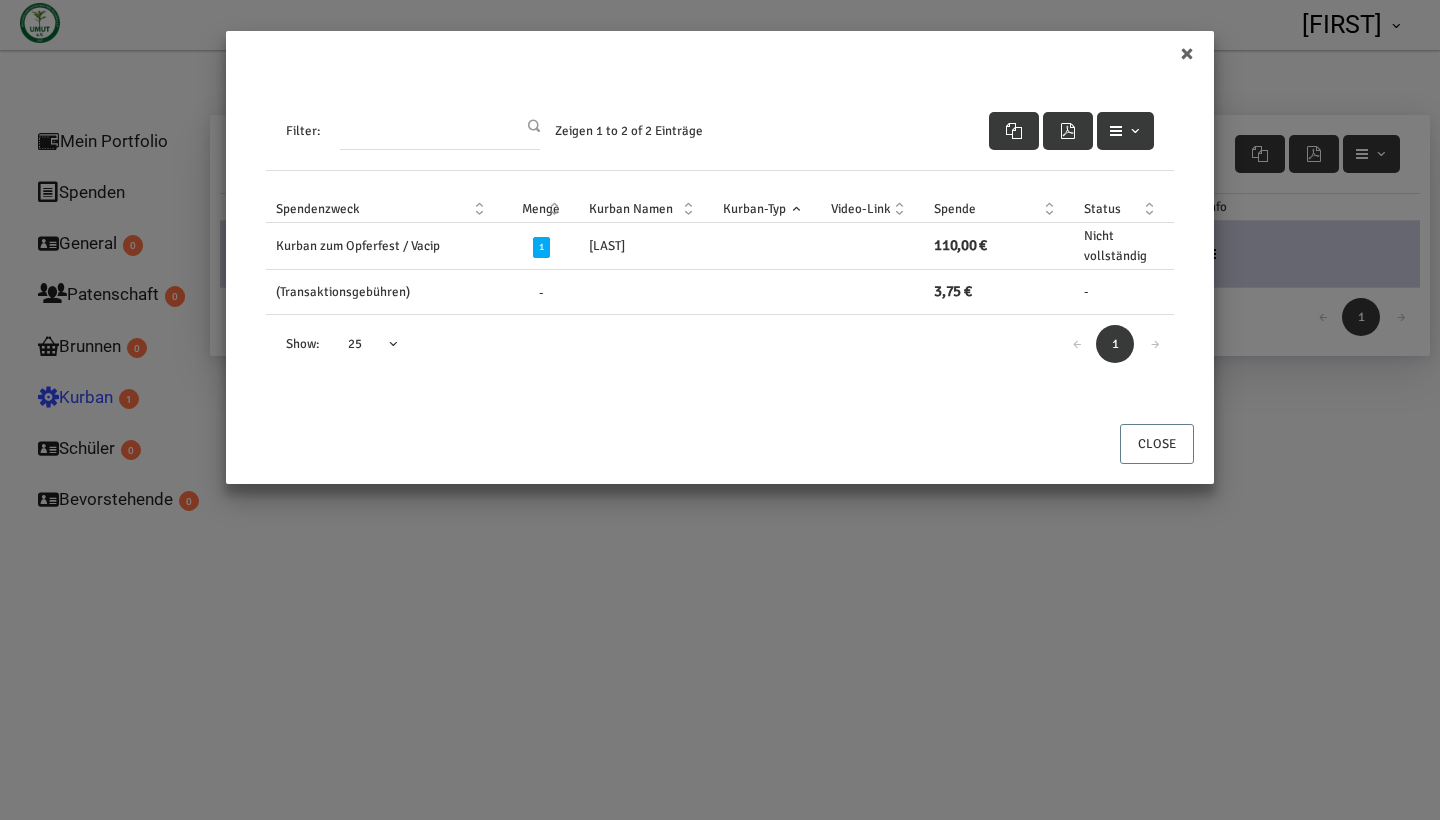 click on "Zeigen 1 to 2 of 2 Einträge" at bounding box center (629, 131) 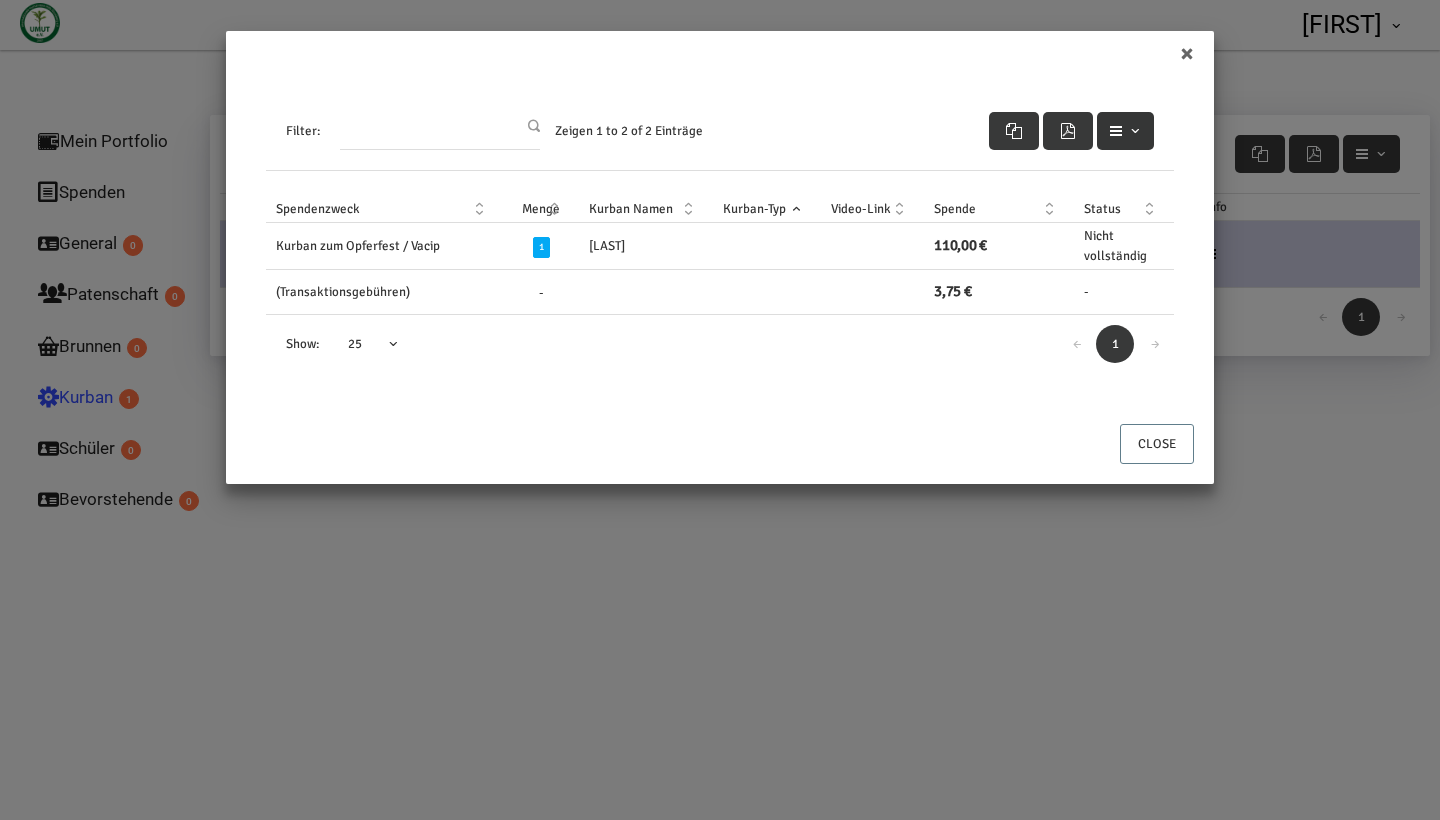 click at bounding box center (1125, 131) 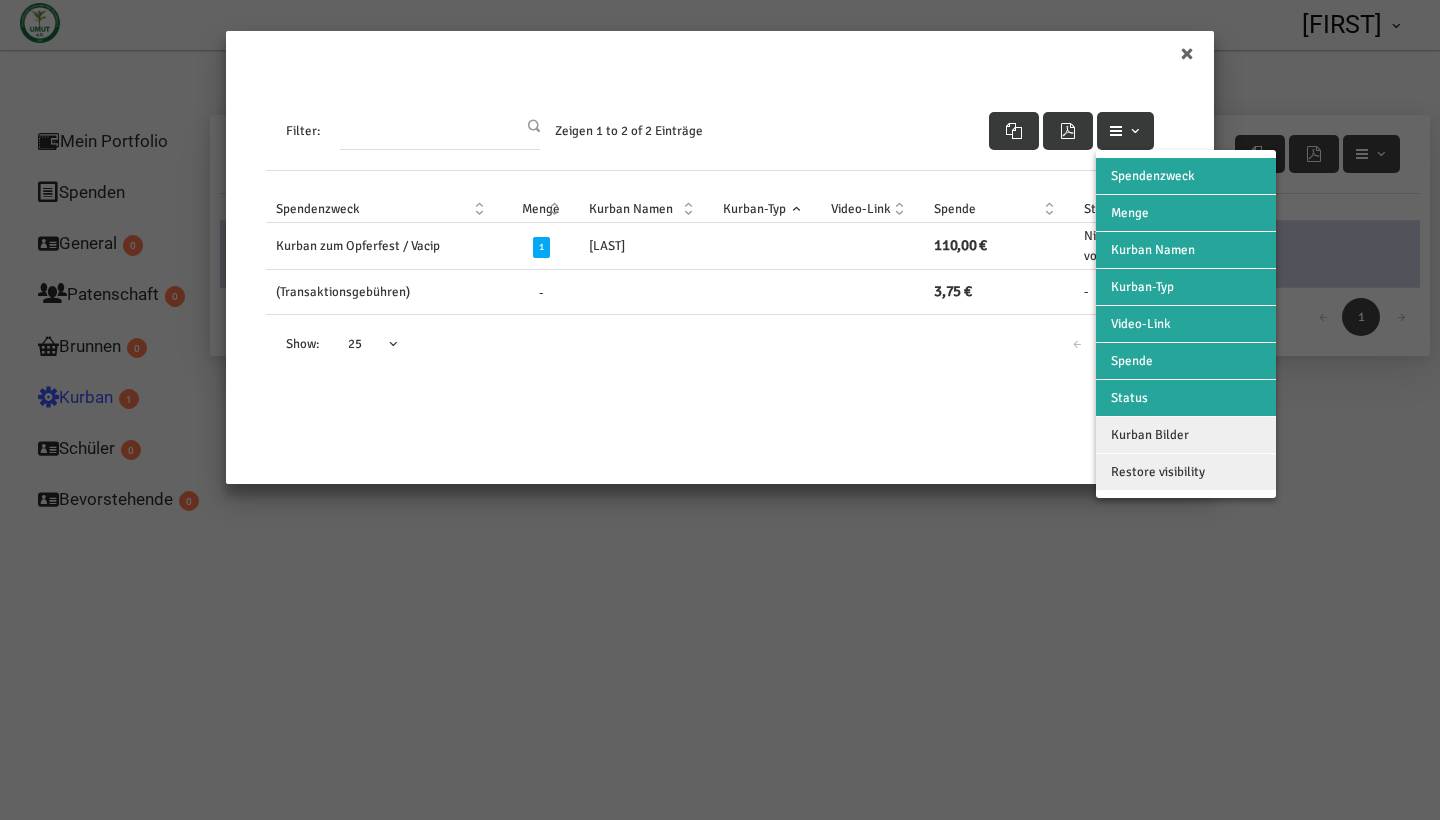 click on "Video-Link" at bounding box center [1186, 324] 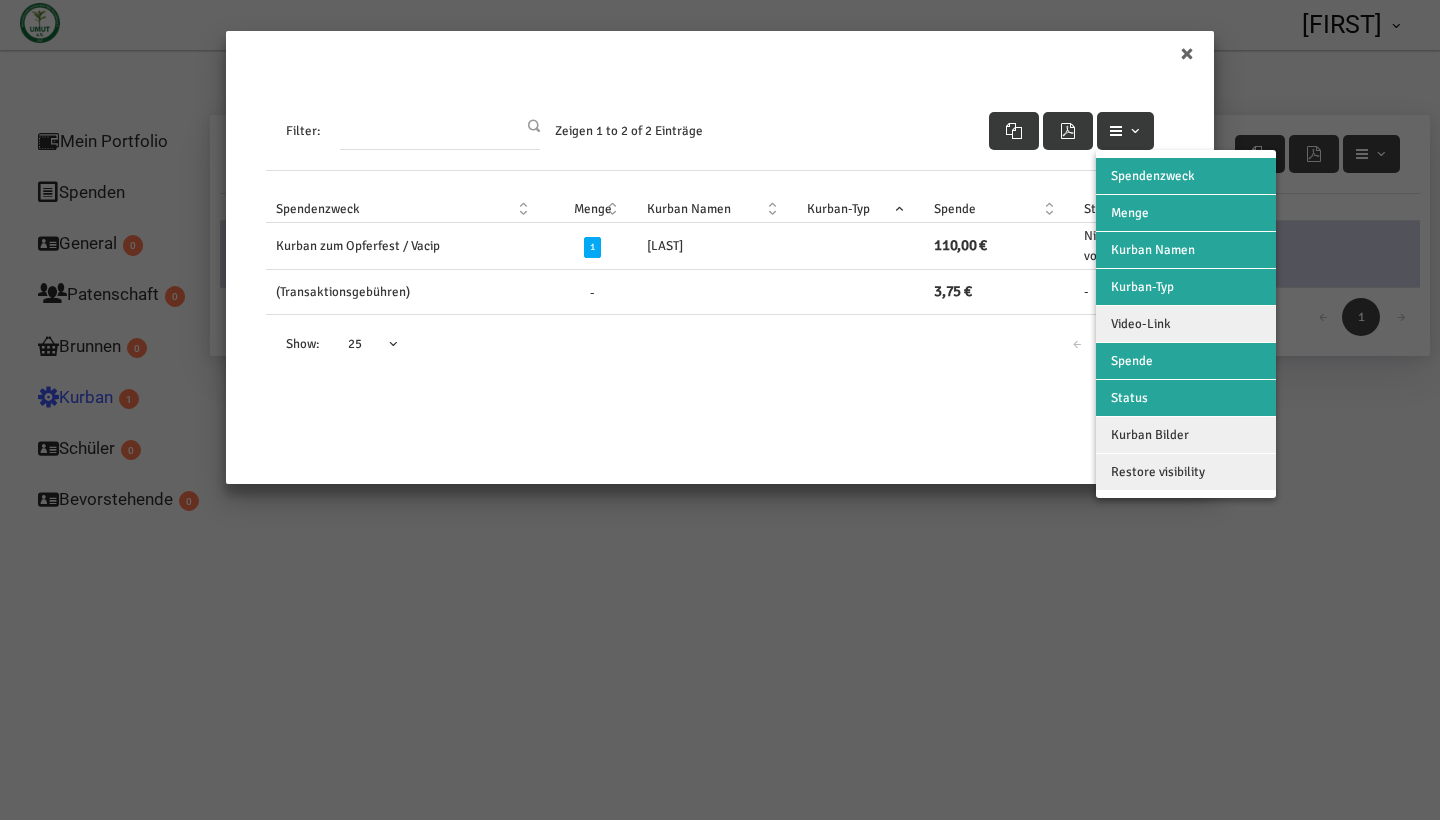 click on "Video-Link" at bounding box center (1186, 324) 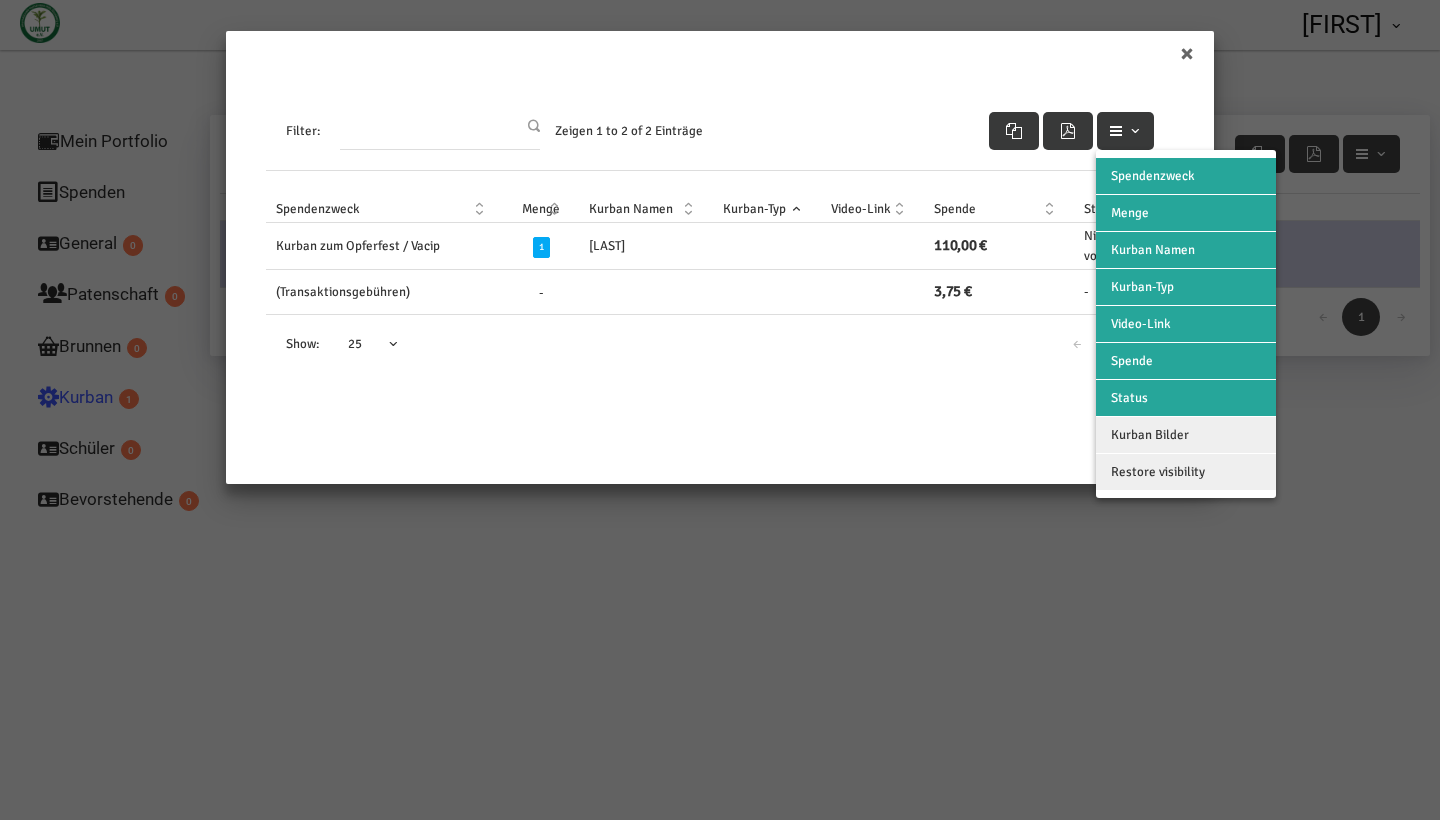 click on "Status" at bounding box center [1153, 176] 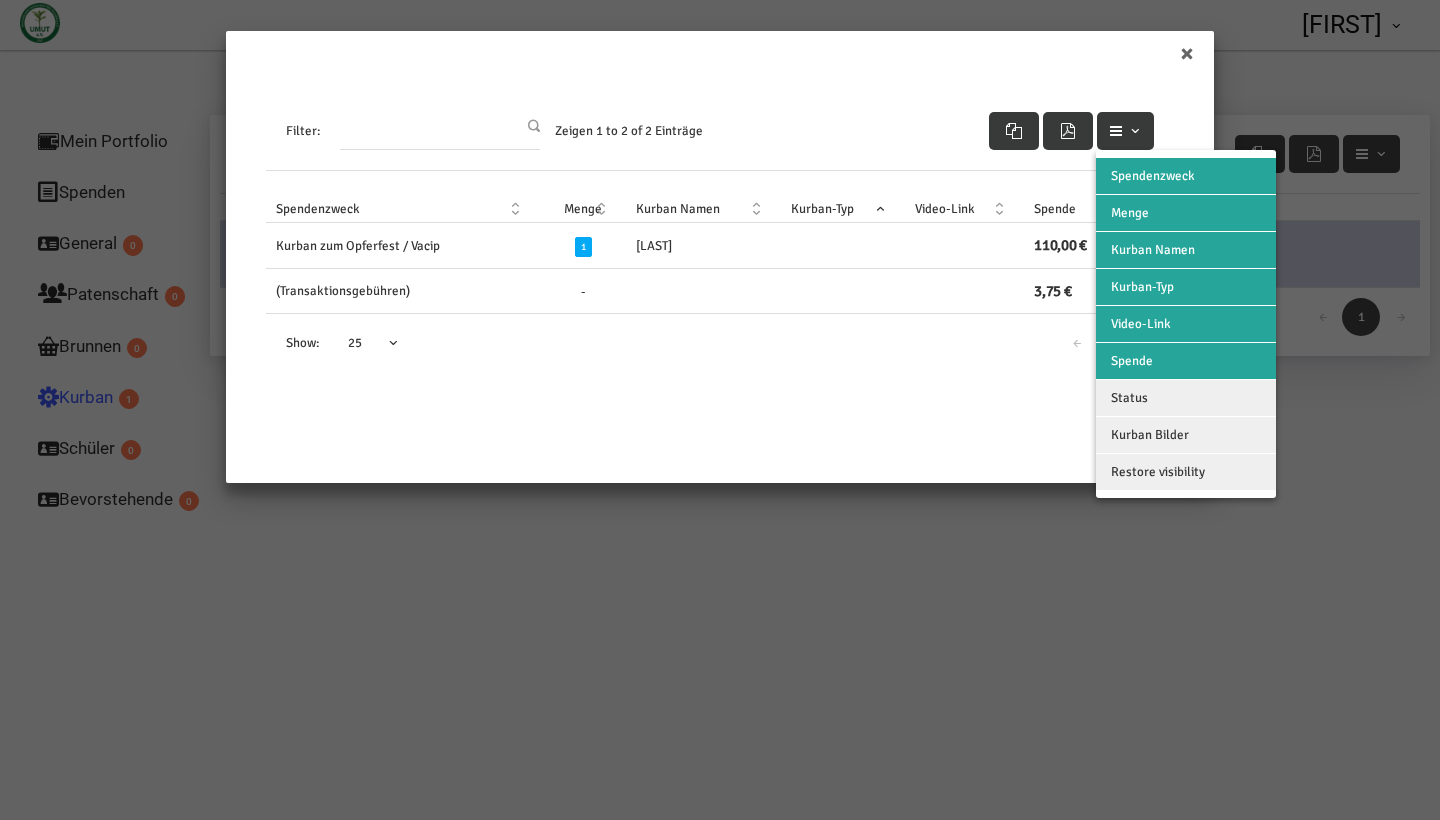 click on "Status" at bounding box center (1186, 398) 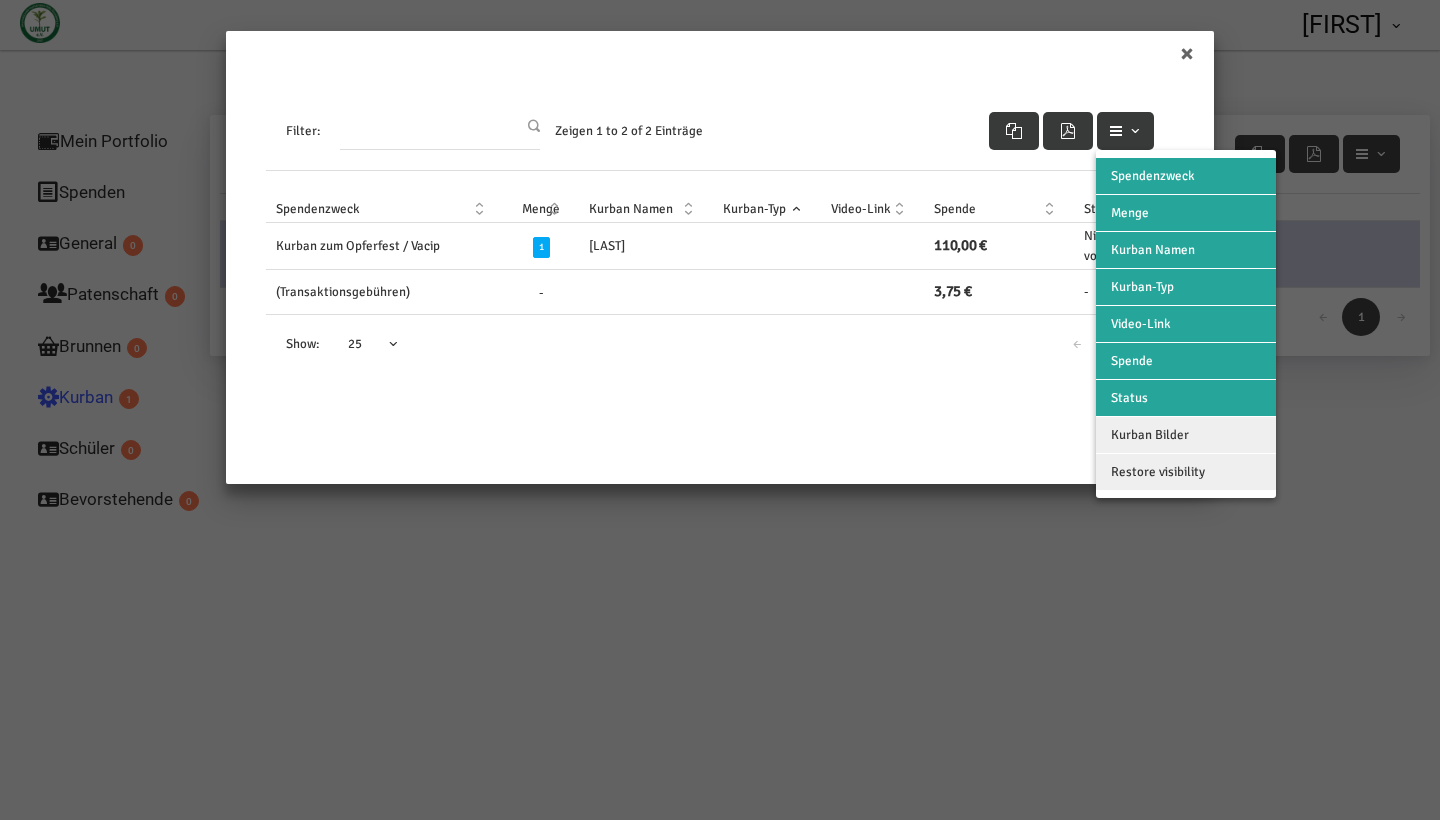 click on "Filter:               Spendenzweck   Menge   Kurban Namen   Kurban-Typ   Video-Link   Spende   Status   Kurban Bilder   Restore visibility     Zeigen 1 to 2 of 2 Einträge
Spendenzweck Menge Kurban Namen Kurban-Typ Video-Link Spende Status
Kurban zum Opferfest / Vacip
1
[LAST]
110,00 €
Nicht vollständig
(Transaktionsgebühren)
-
- 1" at bounding box center (720, 237) 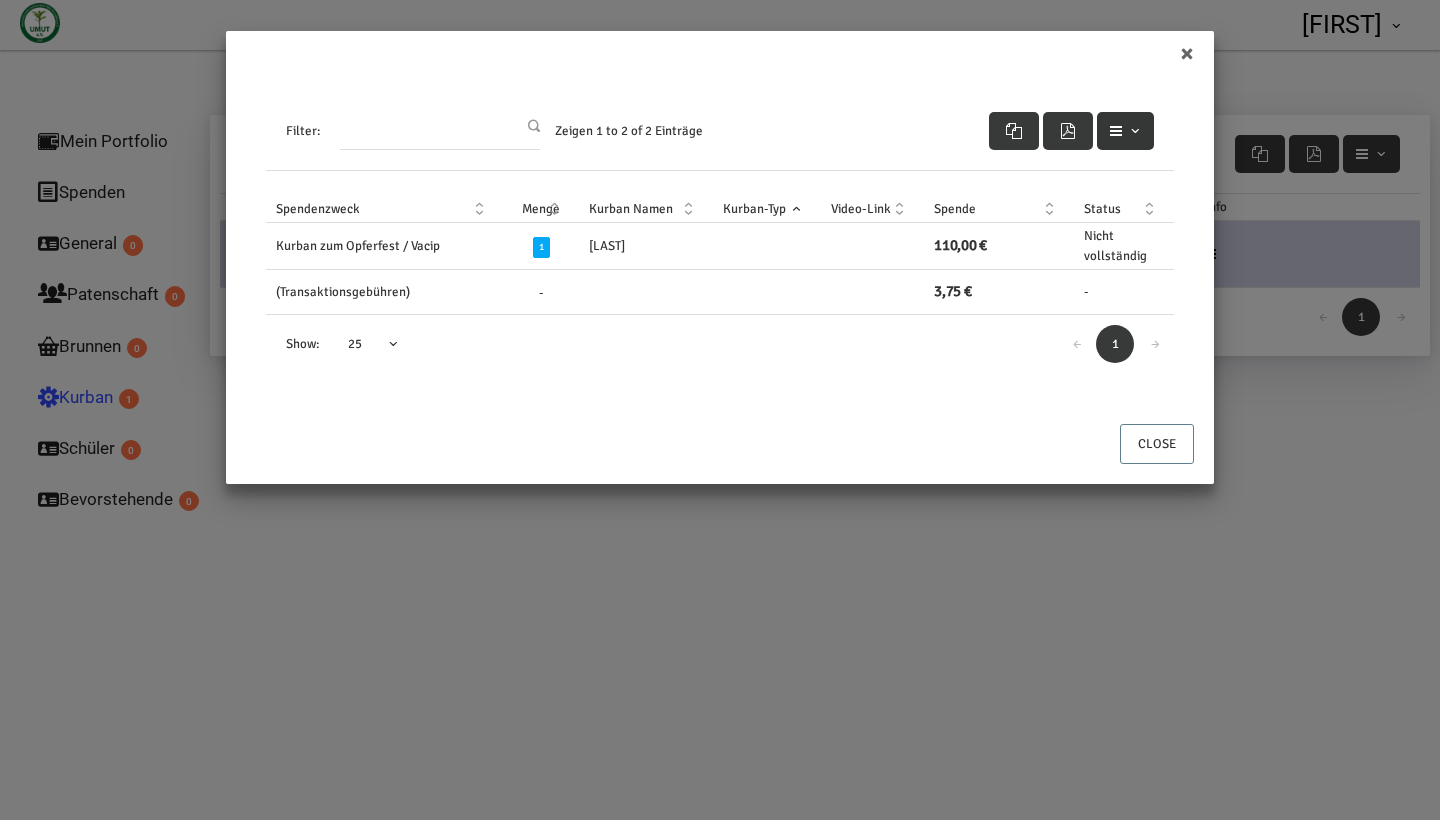 click at bounding box center (1135, 131) 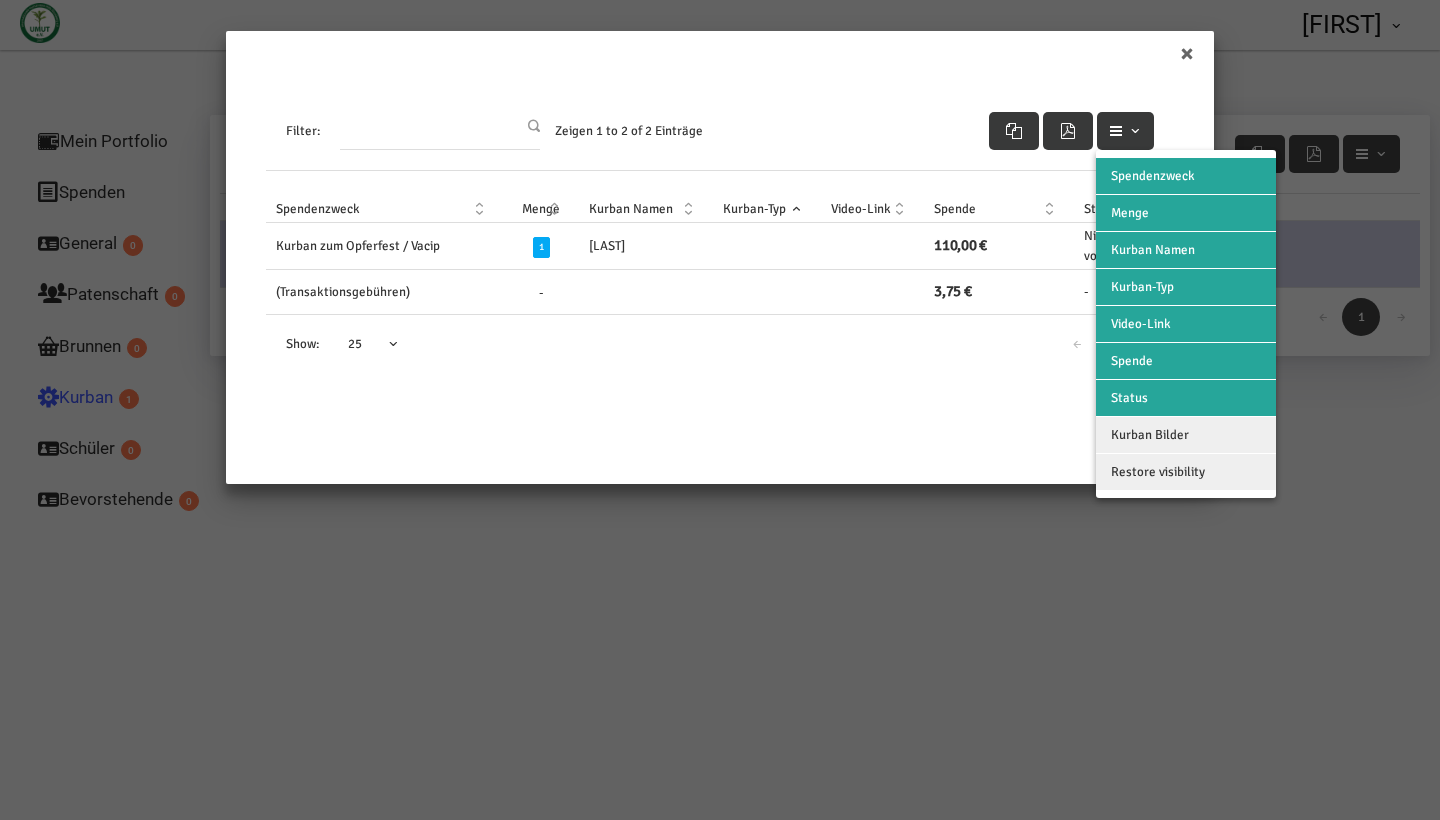 click on "Kurban Bilder" at bounding box center (1153, 176) 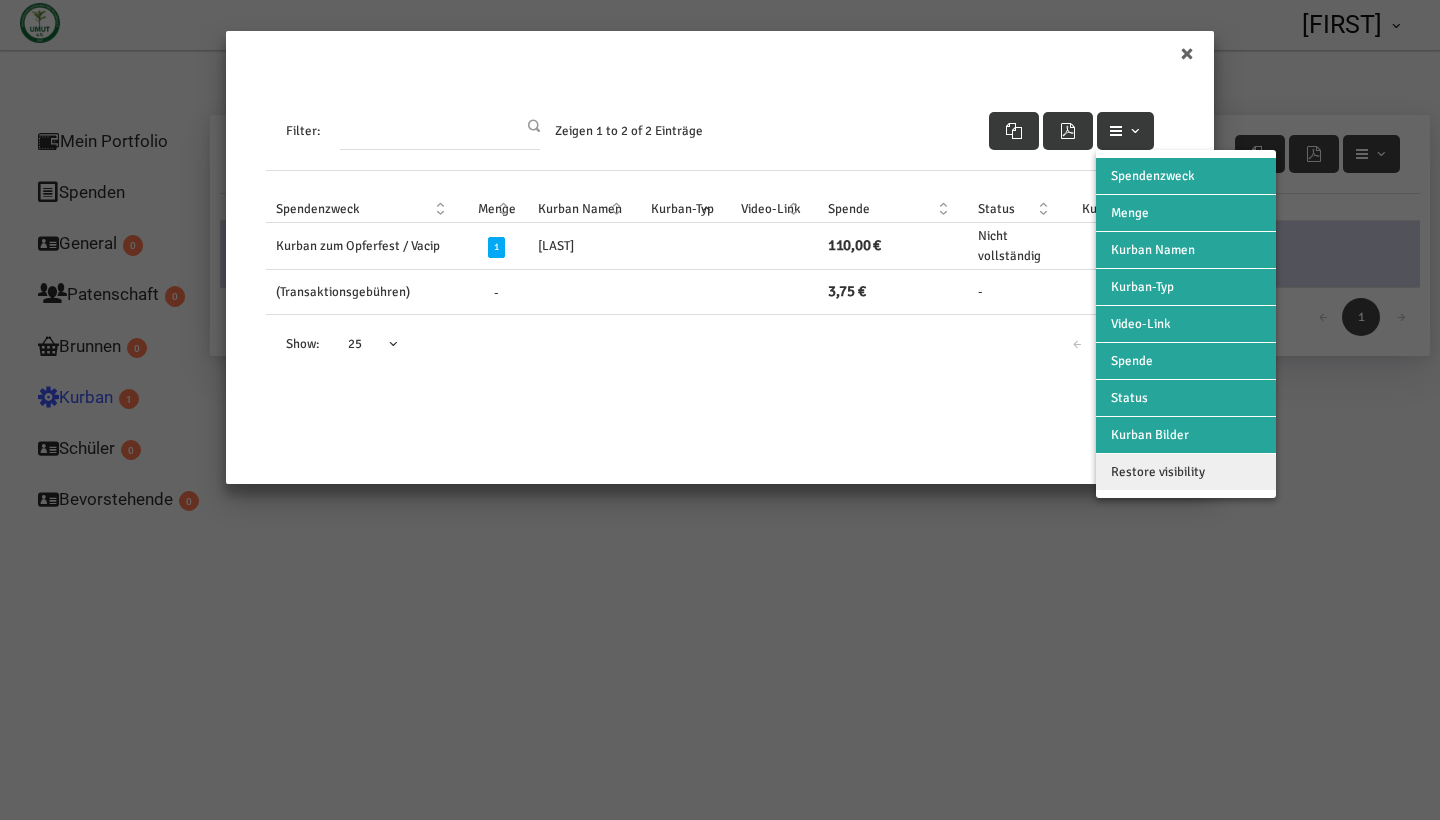 click on "Filter:               Spendenzweck   Menge   Kurban Namen   Kurban-Typ   Video-Link   Spende   Status   Kurban Bilder   Restore visibility     Zeigen 1 to 2 of 2 Einträge
Spendenzweck Menge Kurban Namen Kurban-Typ Video-Link Spende Status Kurban Bilder
Kurban zum Opferfest / Vacip
1
[LAST]
110,00 €
Nicht vollständig
(Transaktionsgebühren)
-
- 1" at bounding box center [720, 237] 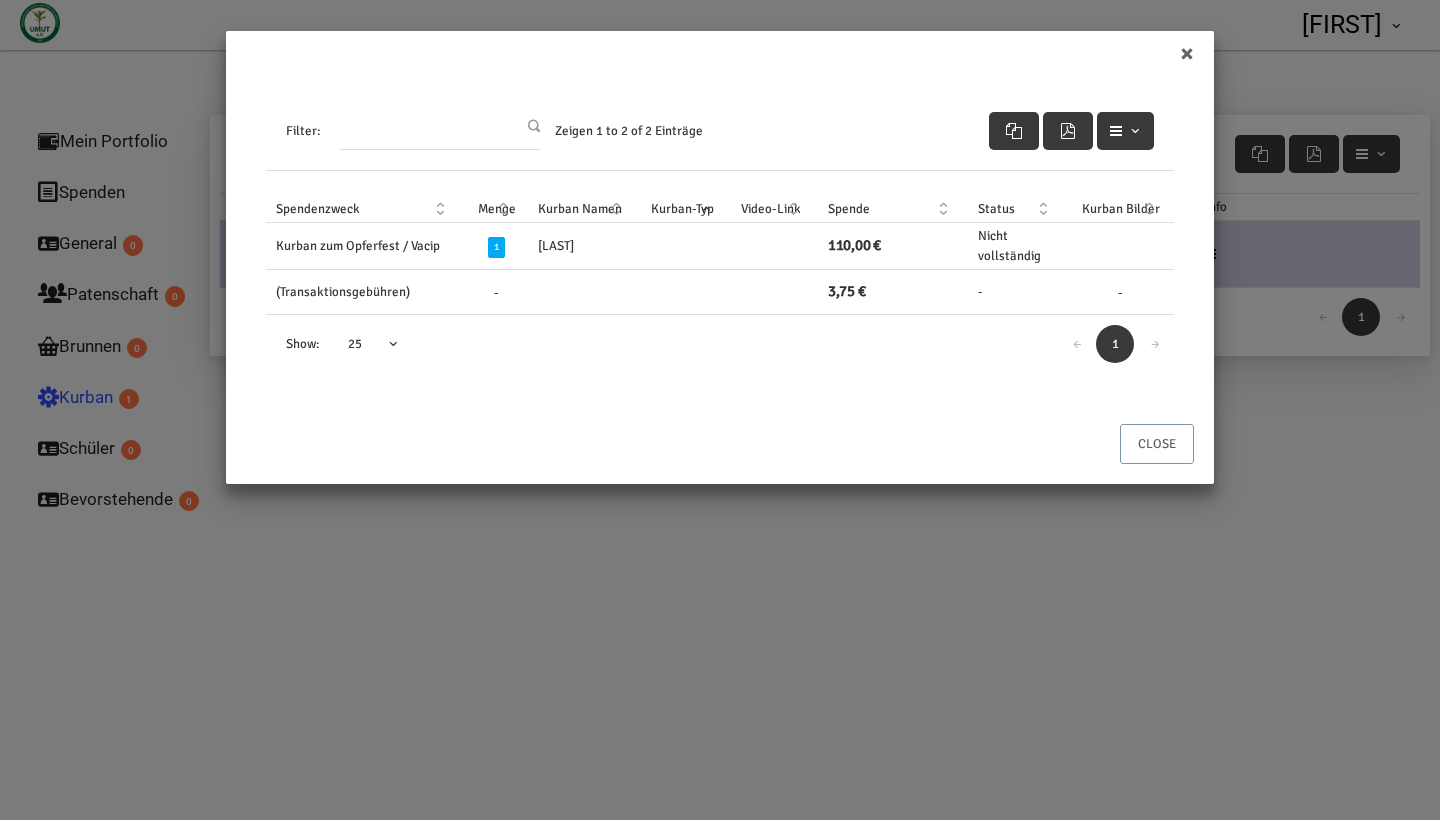 click on "Close" at bounding box center (1157, 444) 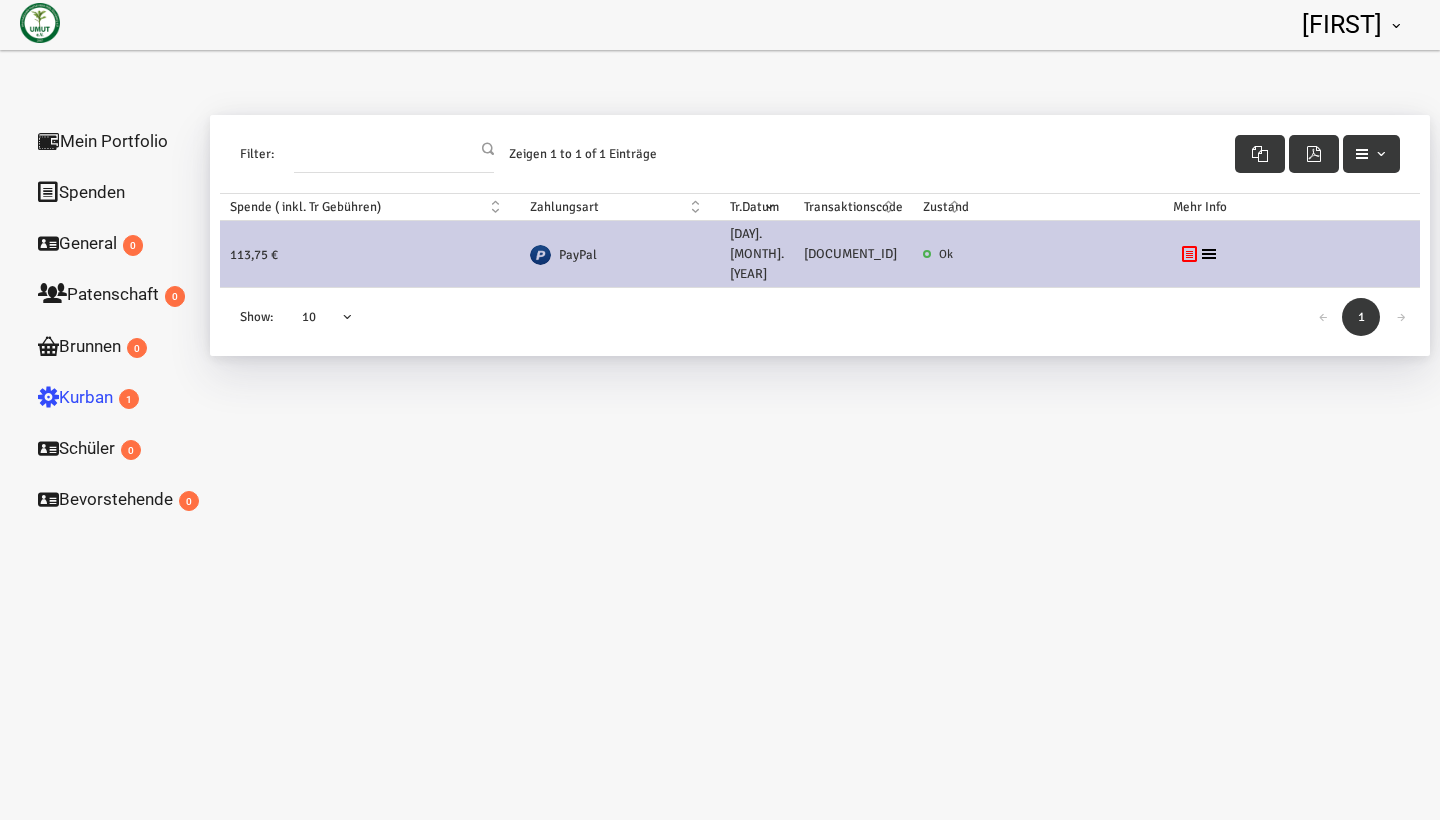 click on "Spenden" at bounding box center [120, 192] 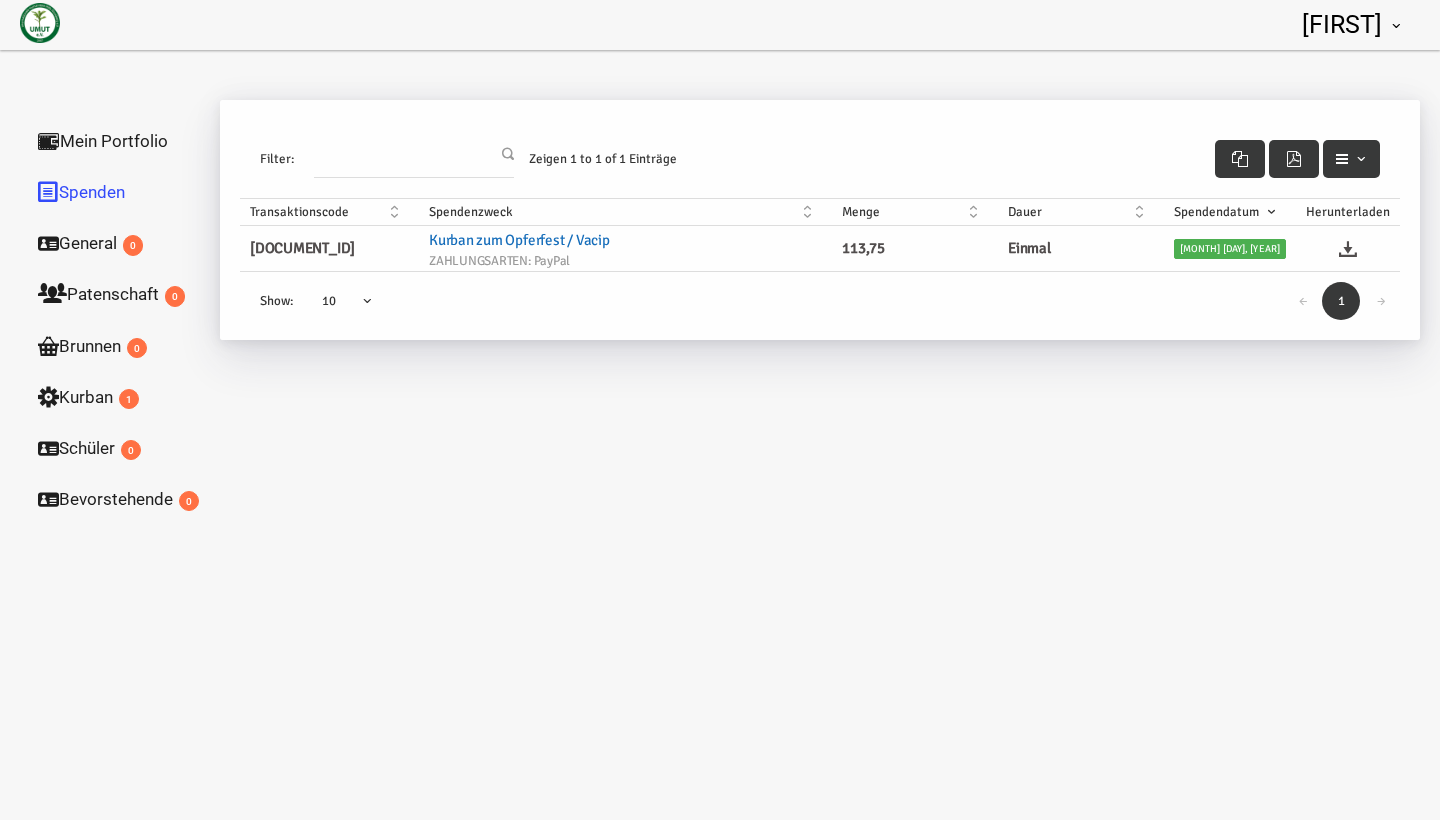 click on "Kurban zum Opferfest / Vacip" at bounding box center [519, 240] 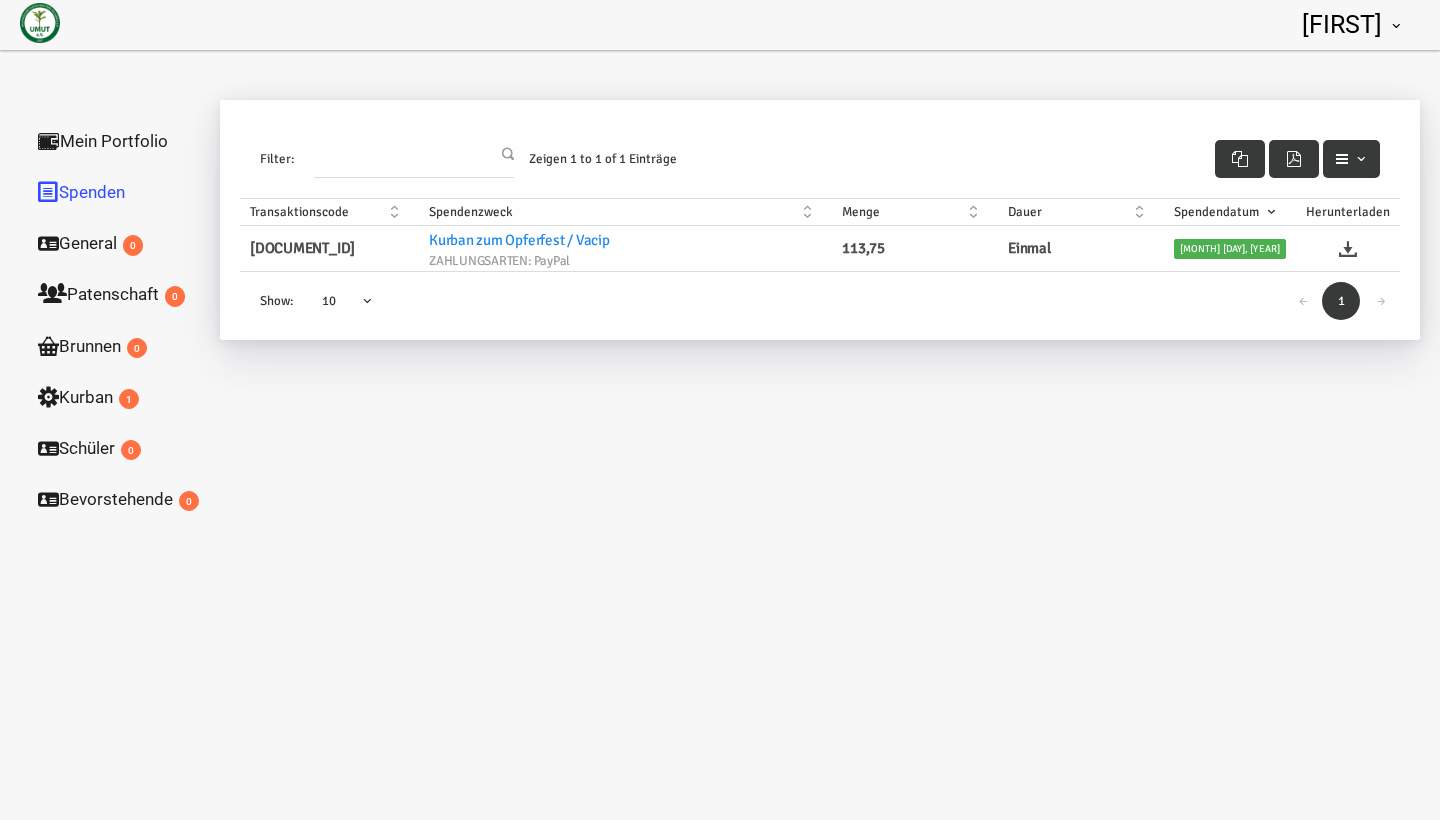 scroll, scrollTop: 0, scrollLeft: 0, axis: both 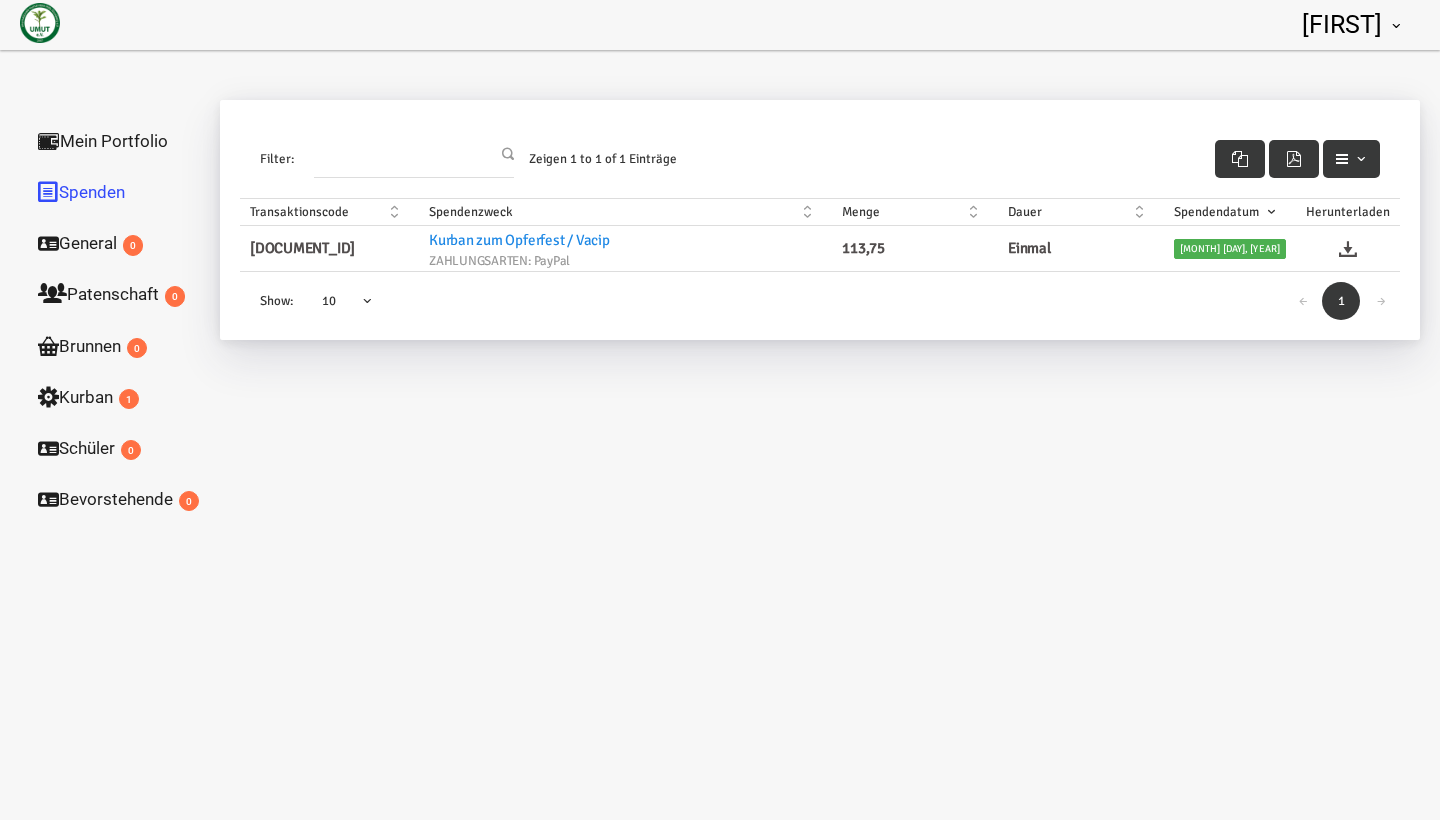 click on "Kurban 1" at bounding box center [120, 397] 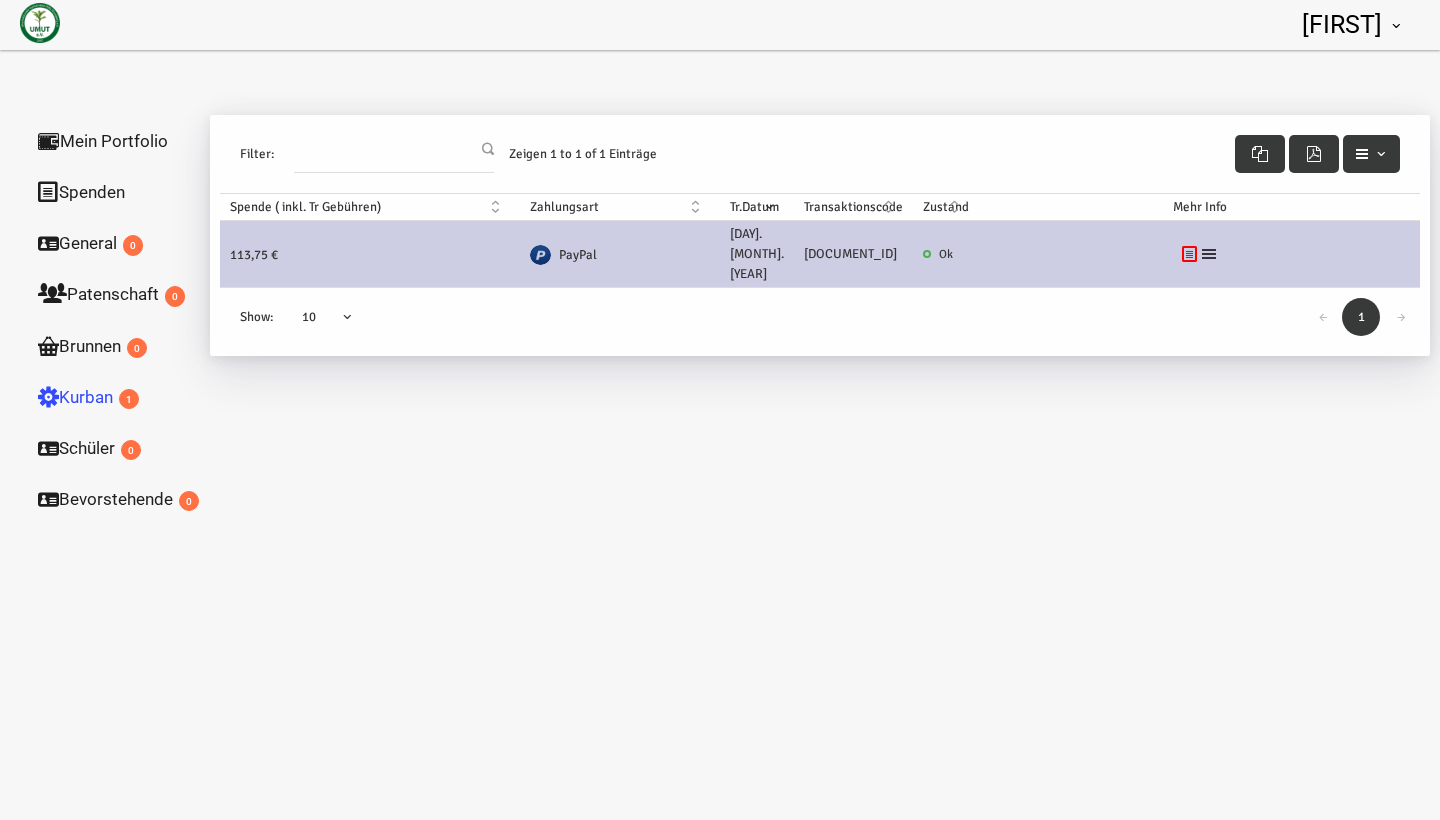 click at bounding box center (1209, 254) 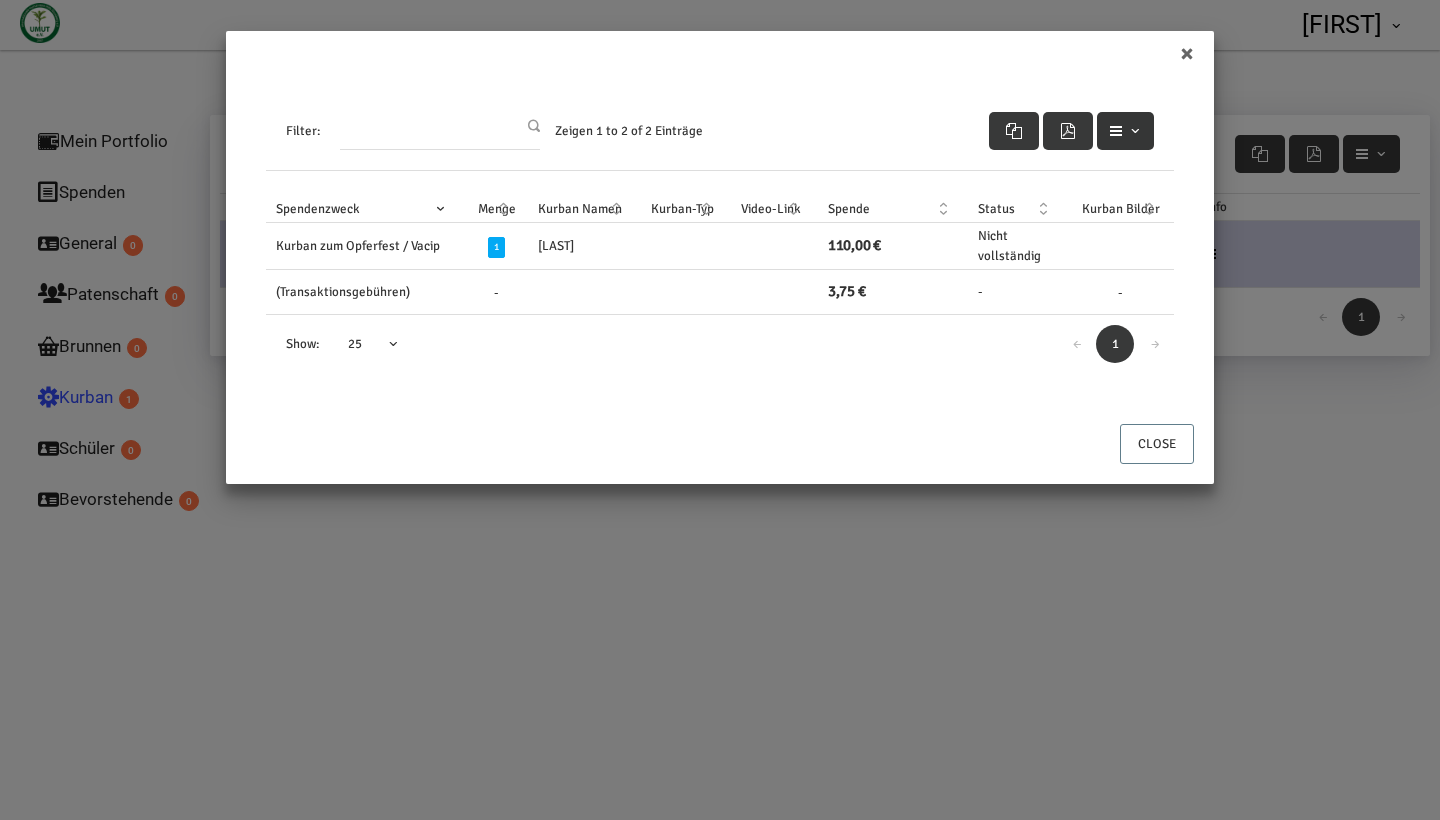 click at bounding box center (1125, 131) 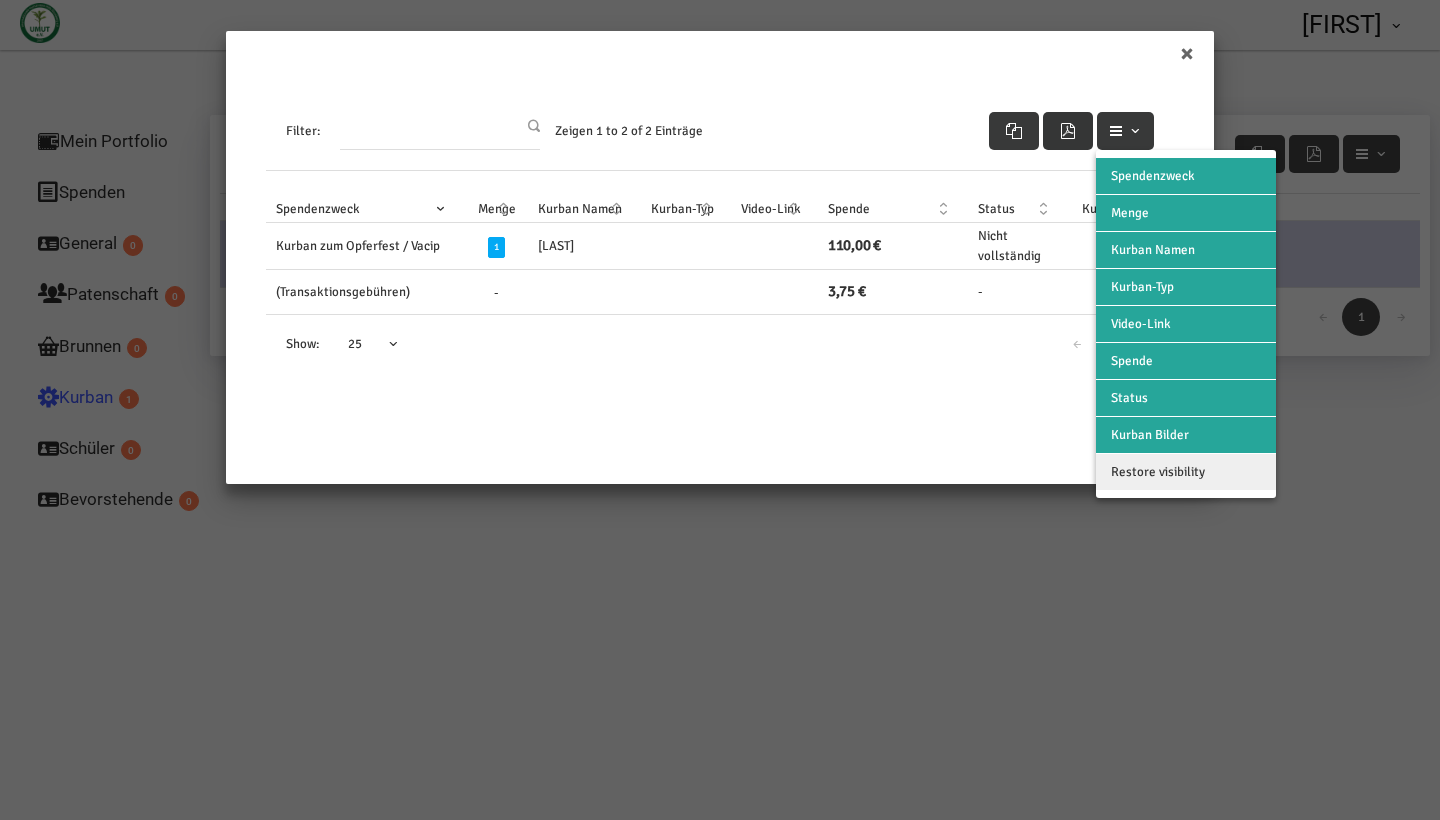 click at bounding box center (1068, 131) 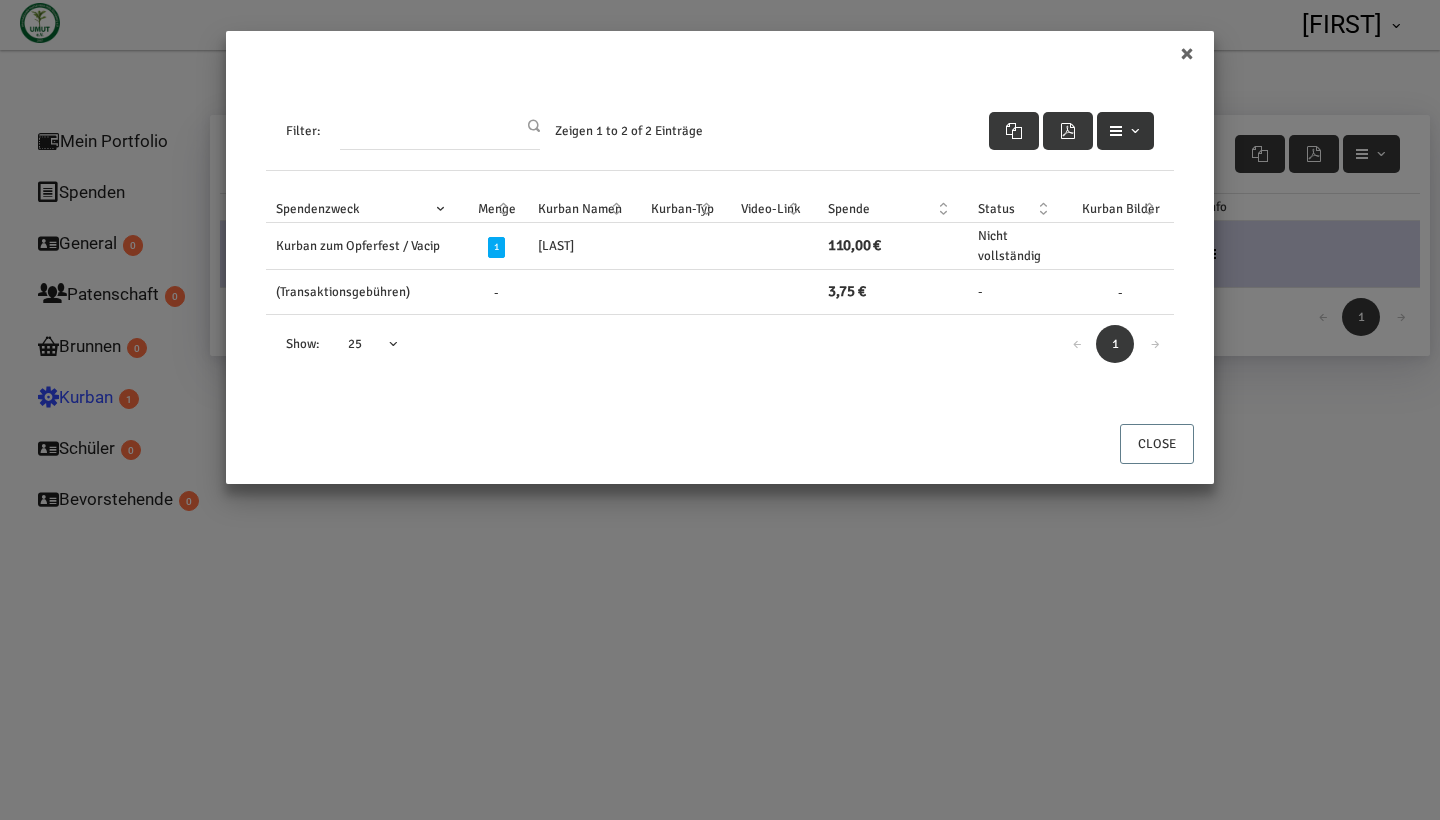click at bounding box center (1125, 131) 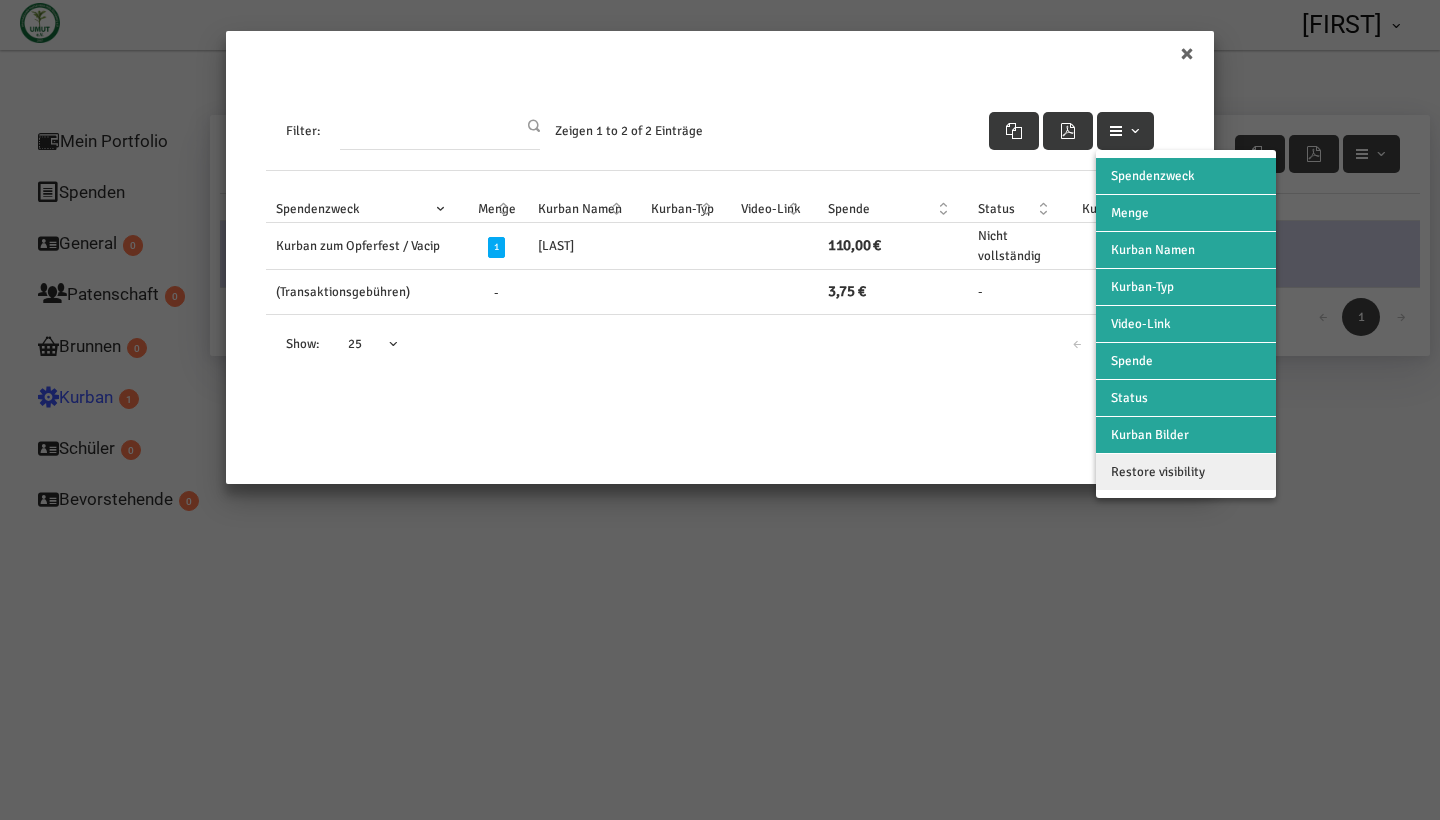 click on "Kurban Bilder" at bounding box center (1153, 176) 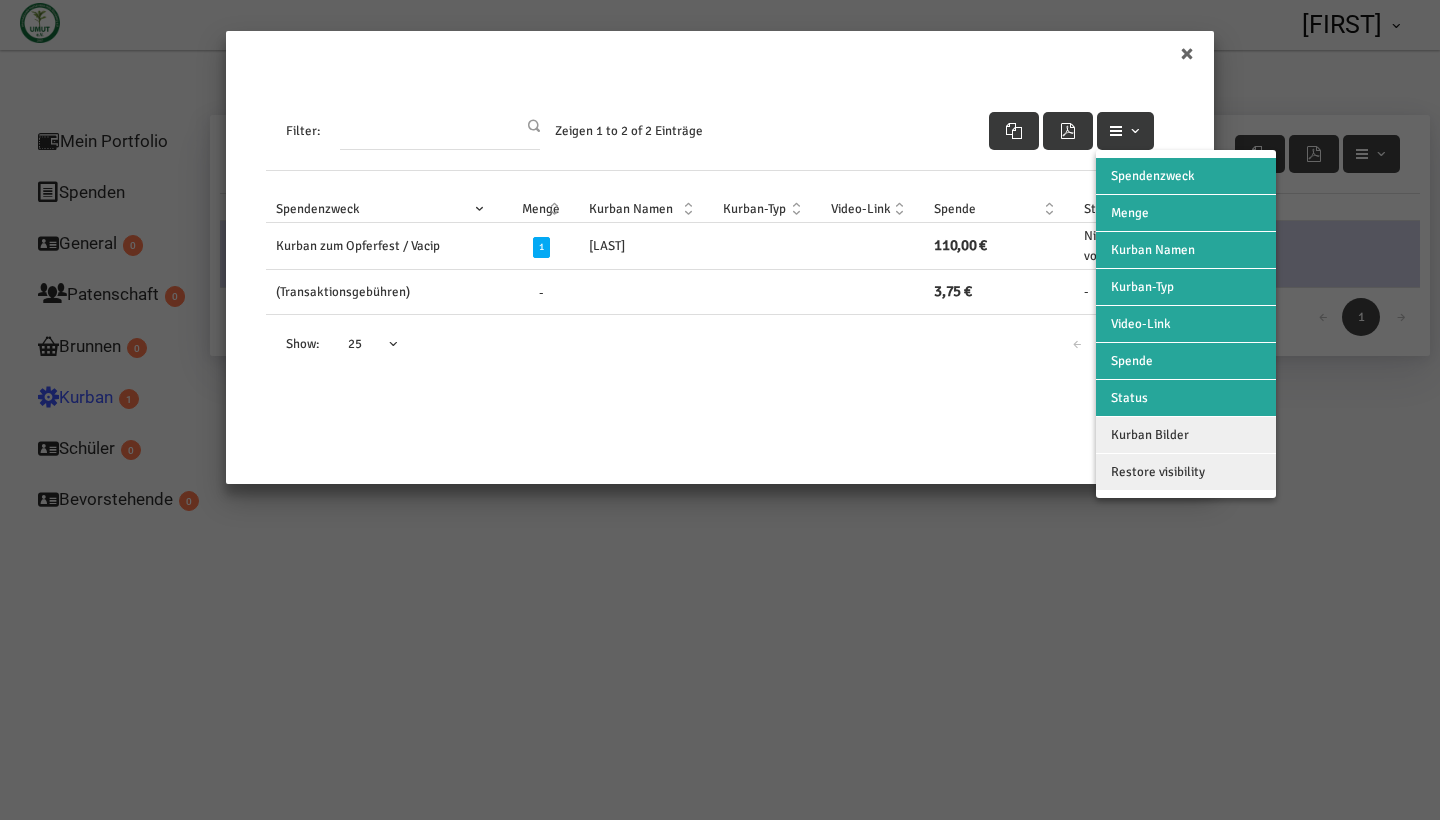 click on "Close" at bounding box center (720, 453) 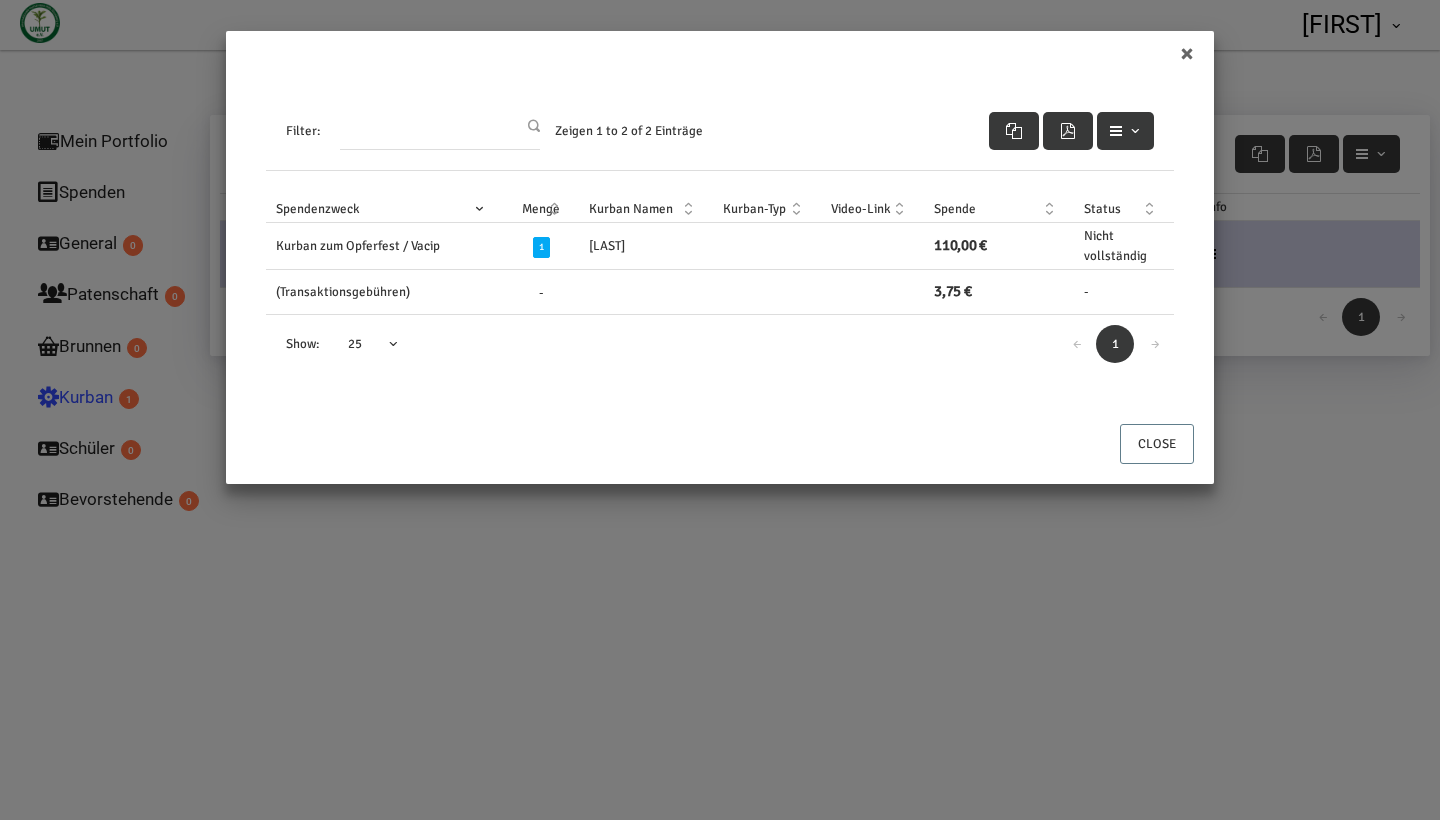 click on "Video-Link" at bounding box center (872, 209) 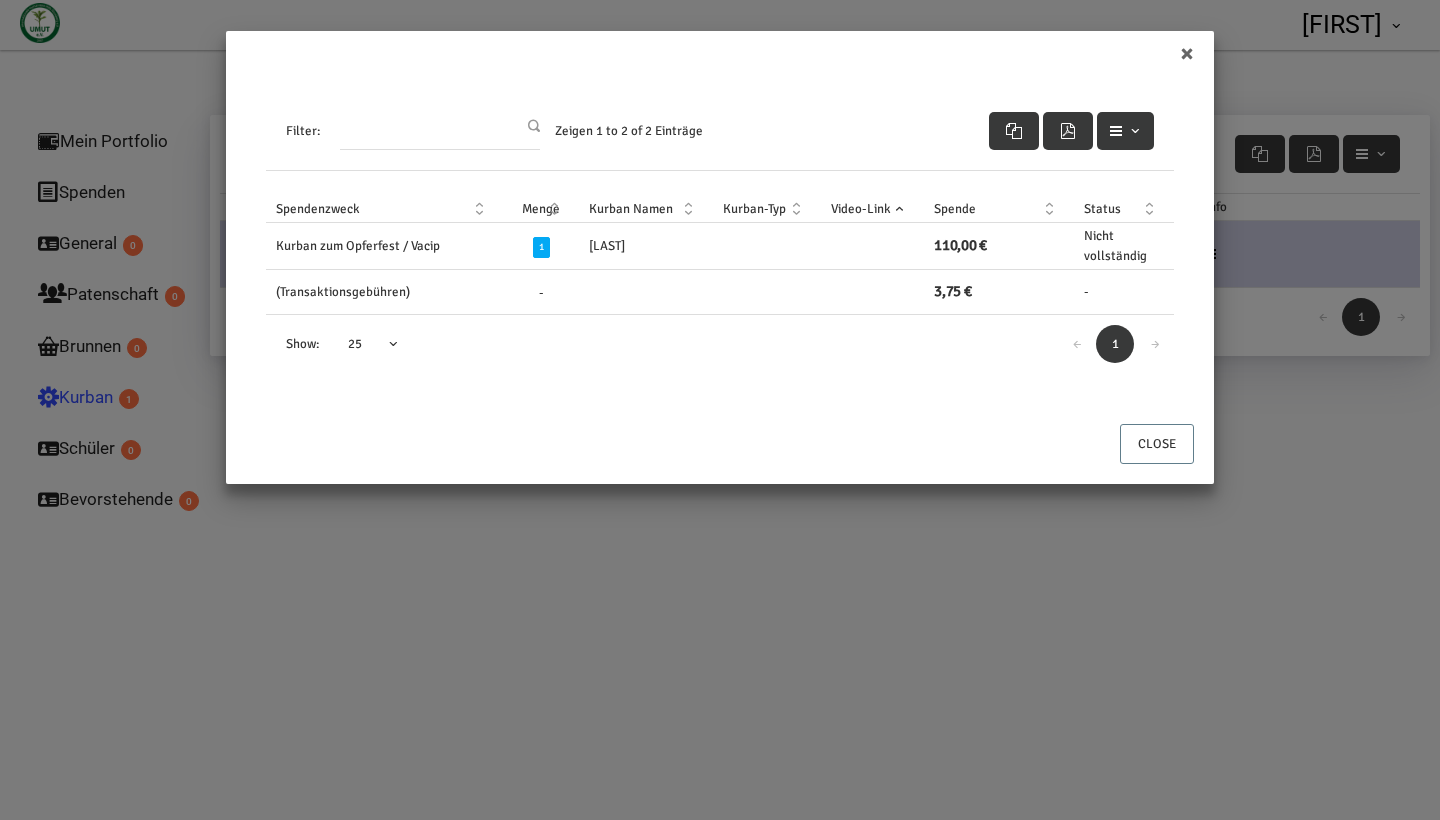 click on "Video-Link" at bounding box center (872, 209) 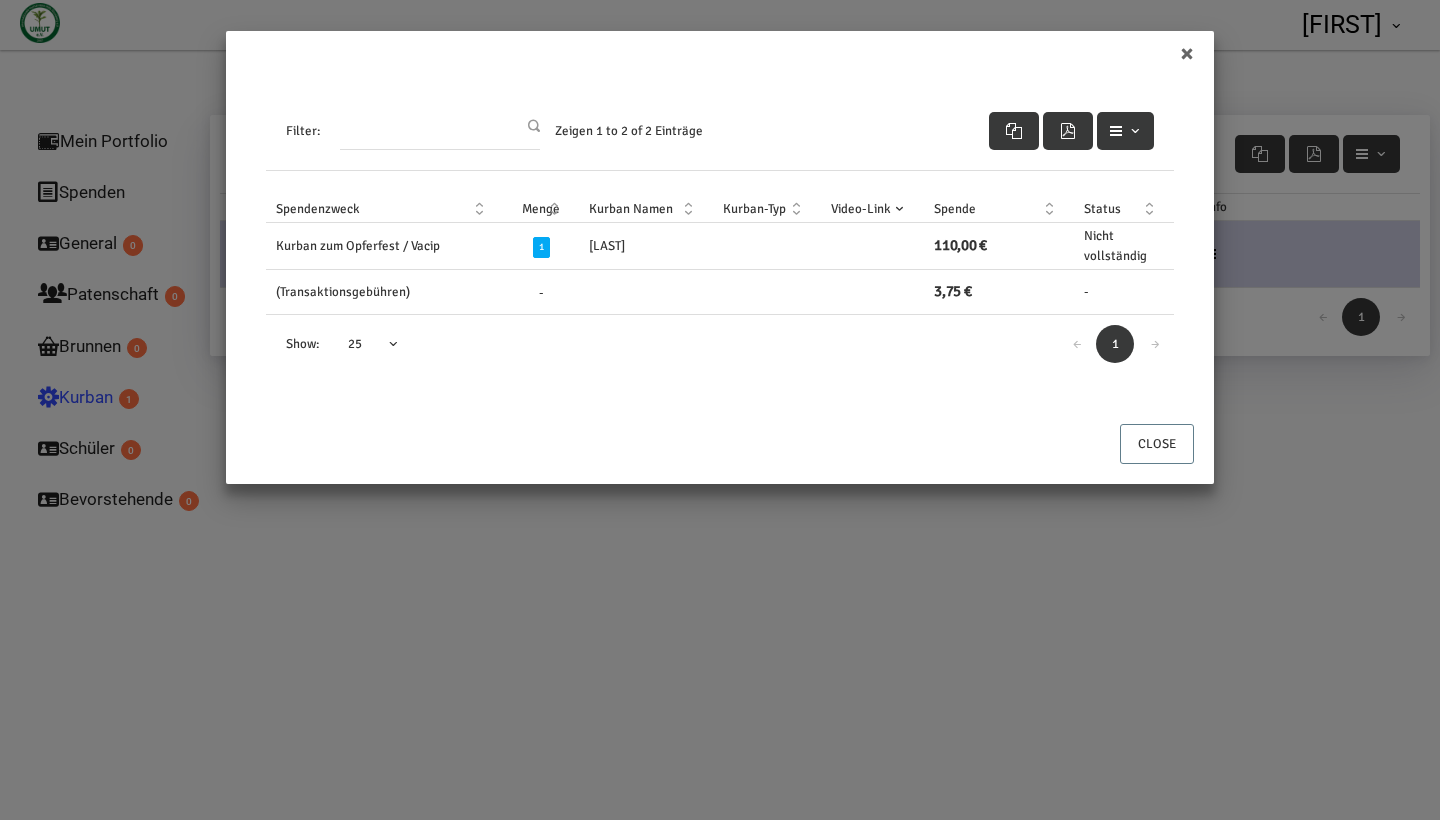 click on "Video-Link" at bounding box center (872, 209) 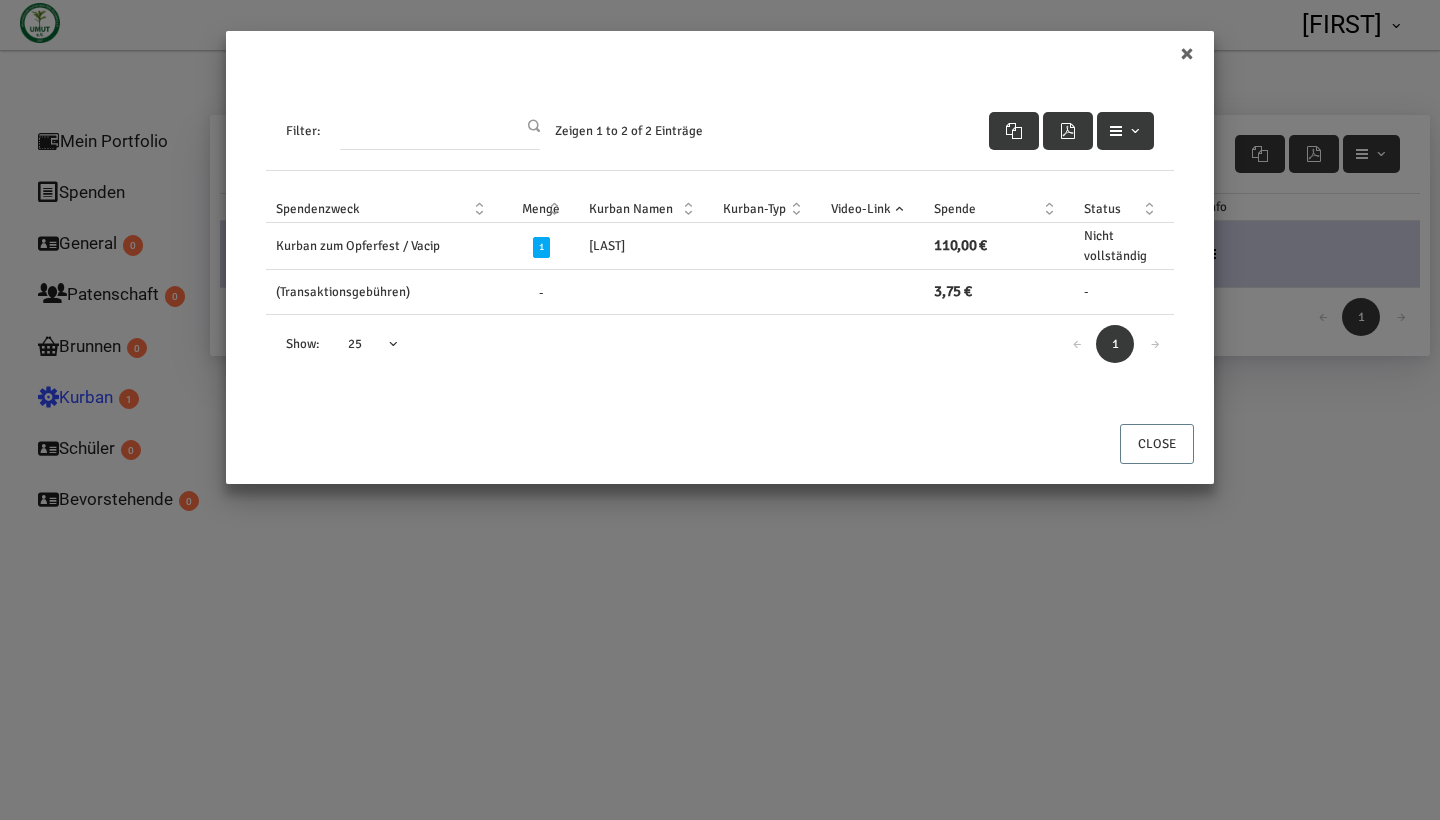 click at bounding box center [872, 246] 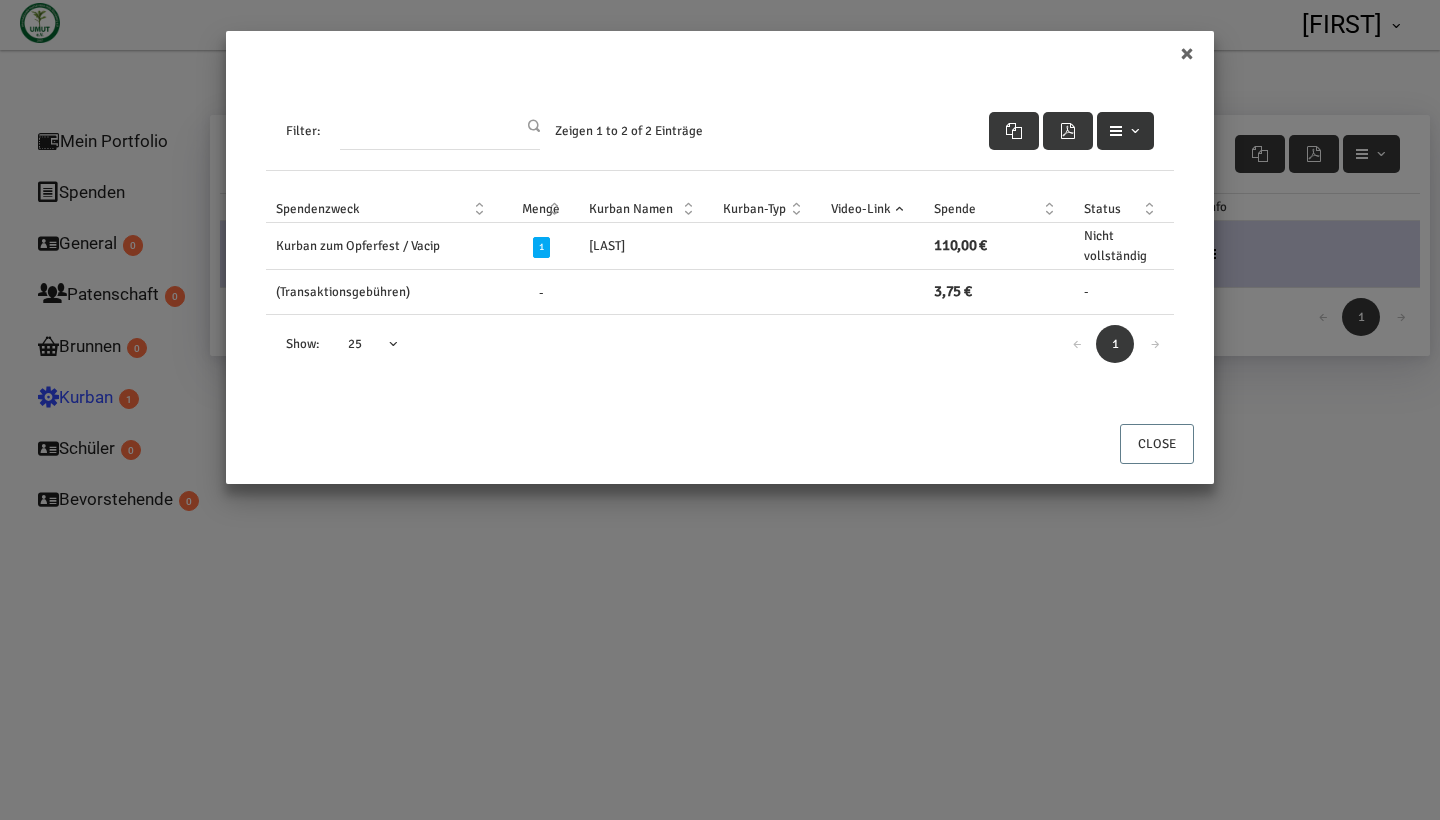 click at bounding box center [1135, 131] 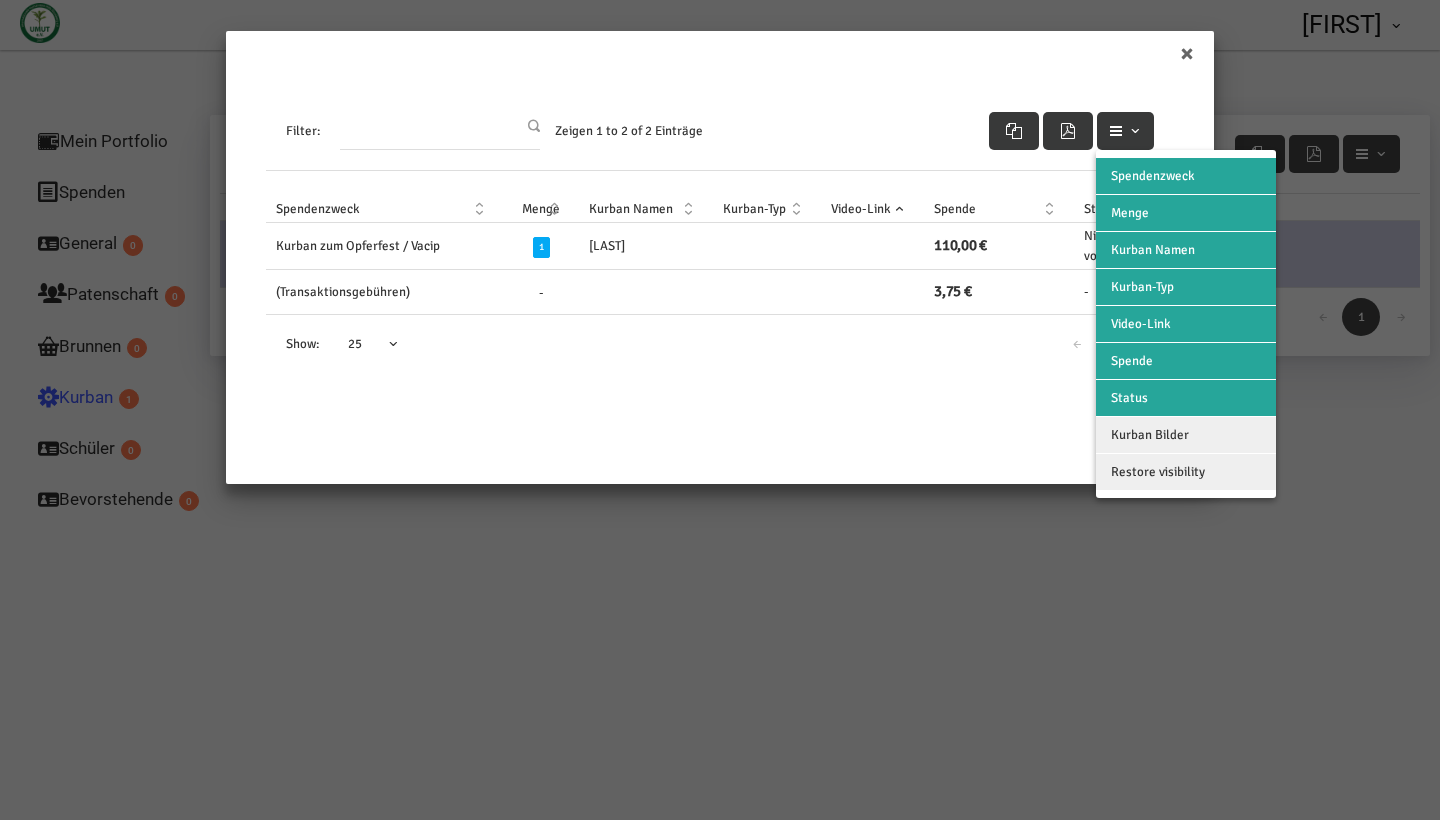 click on "Kurban Bilder" at bounding box center [1186, 435] 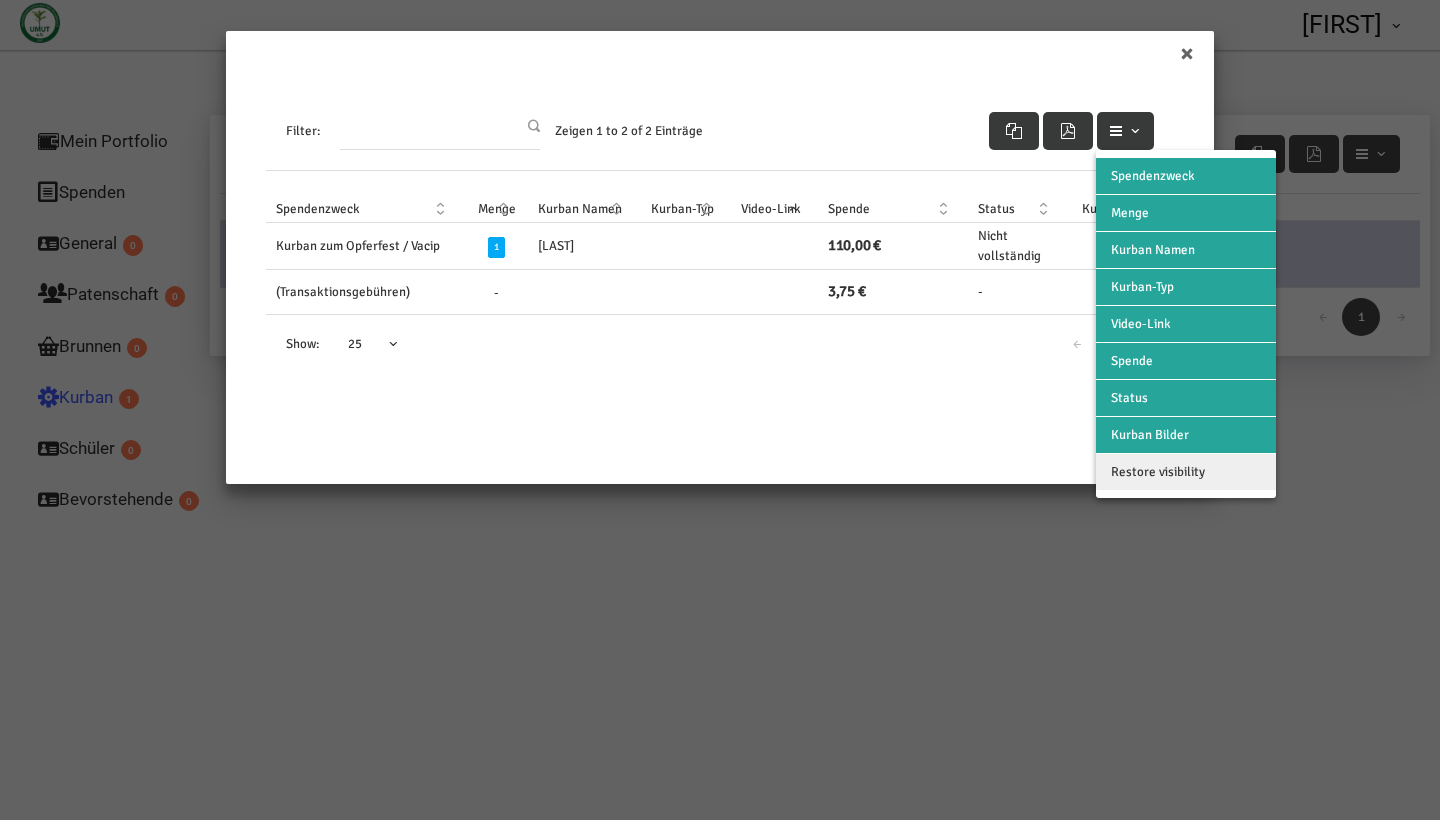 click on "Close" at bounding box center [720, 453] 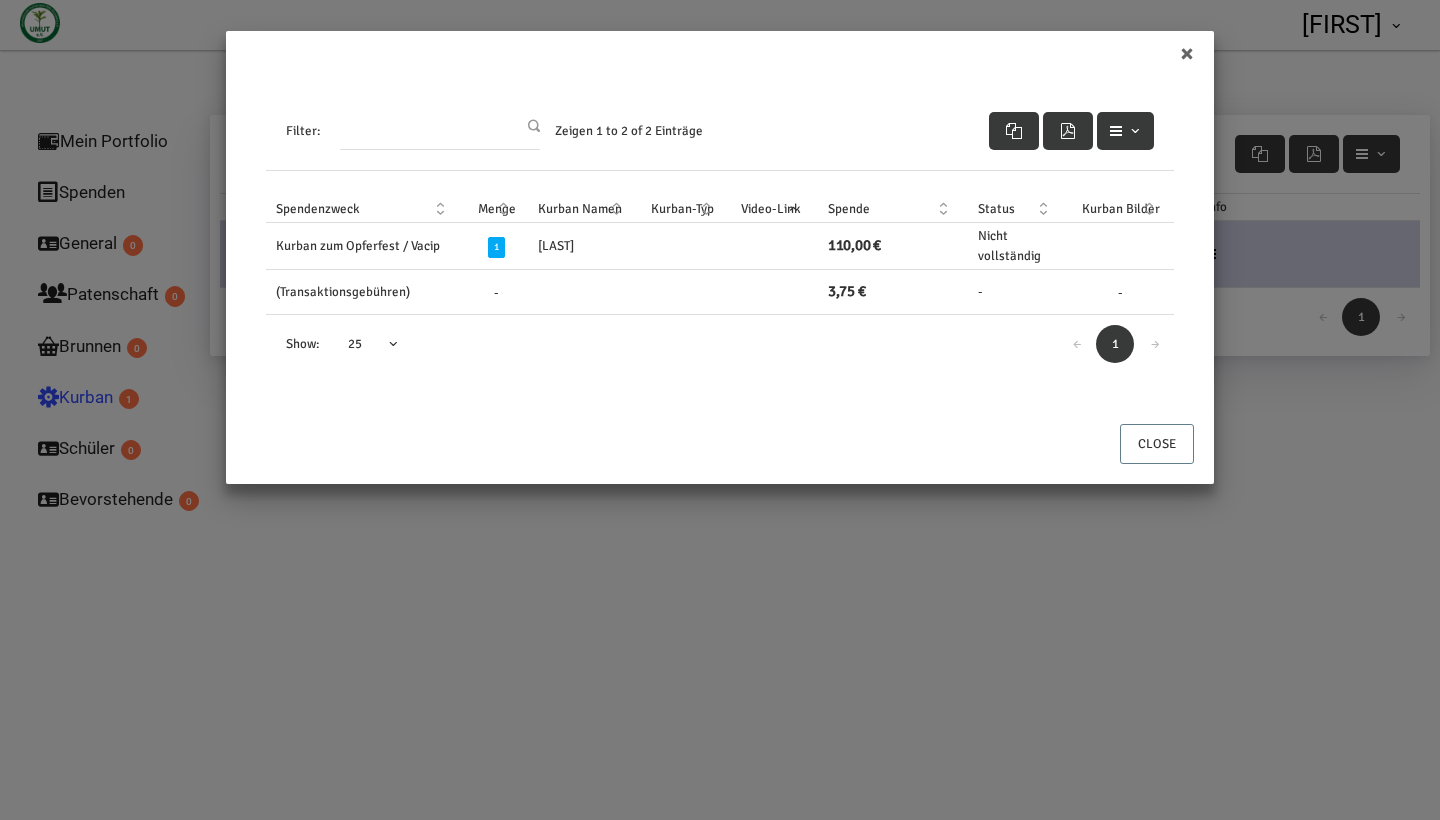 click at bounding box center [1121, 246] 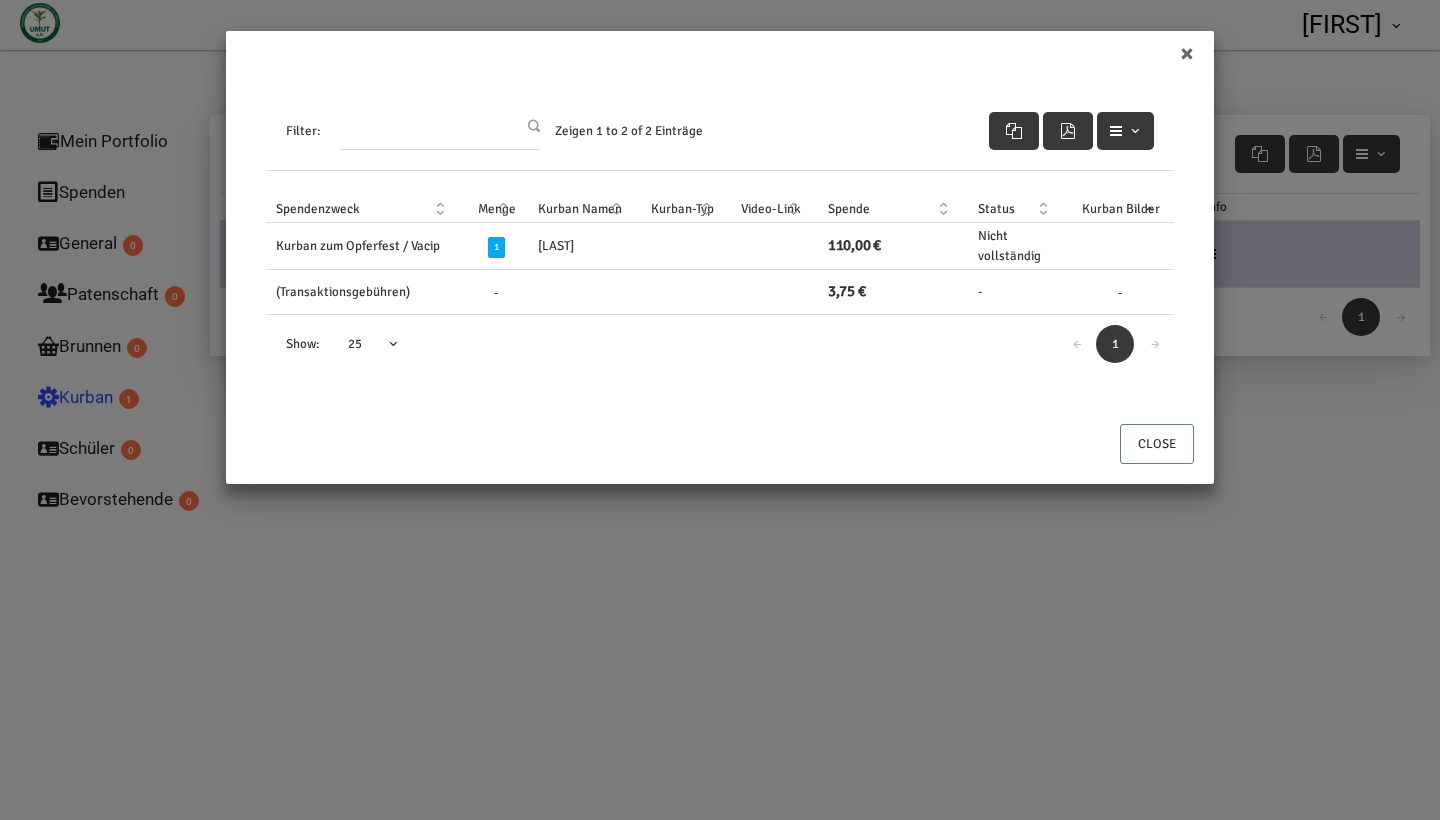 click on "Kurban Bilder" at bounding box center [1121, 209] 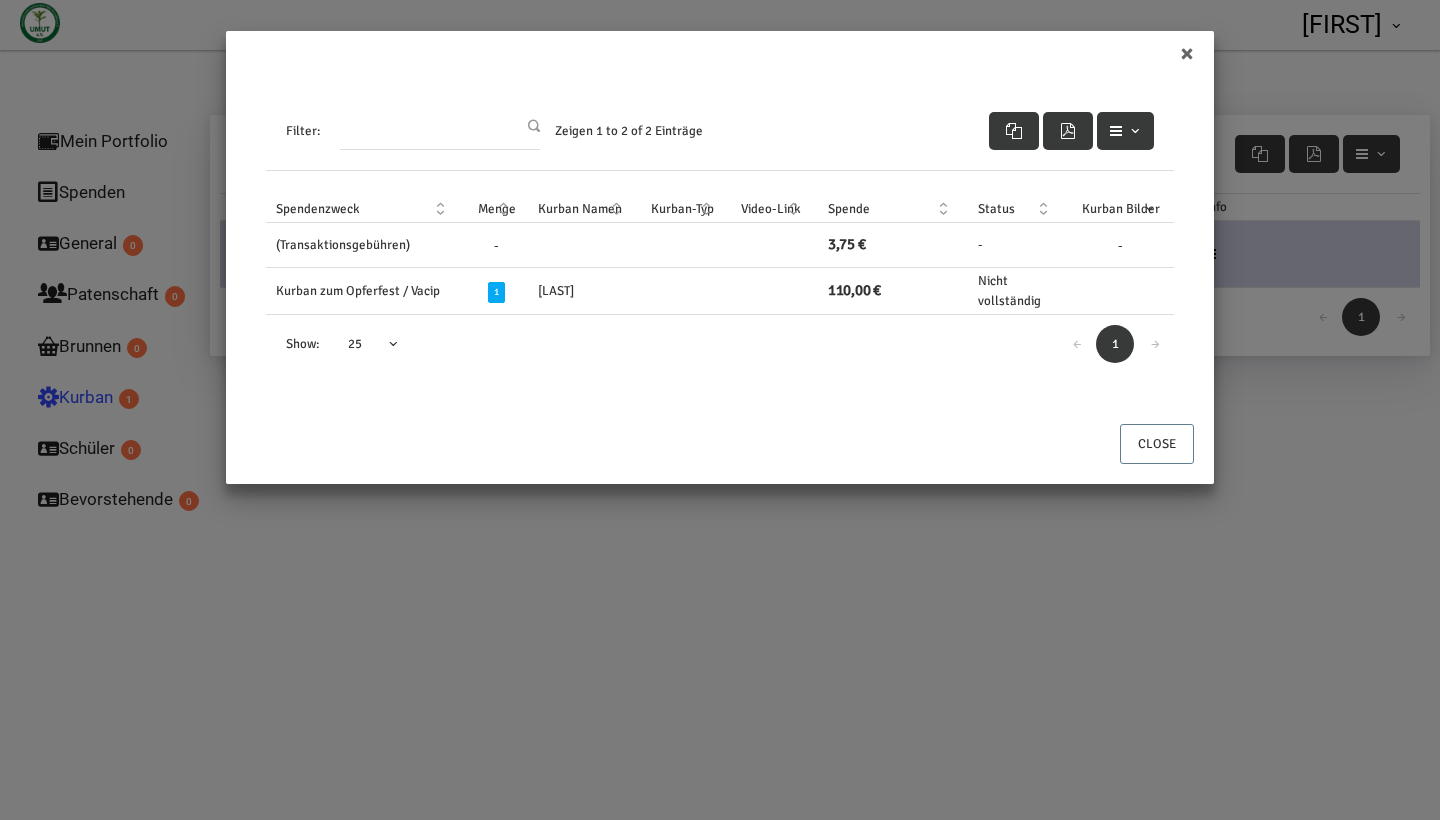 click on "Kurban Bilder" at bounding box center (1121, 209) 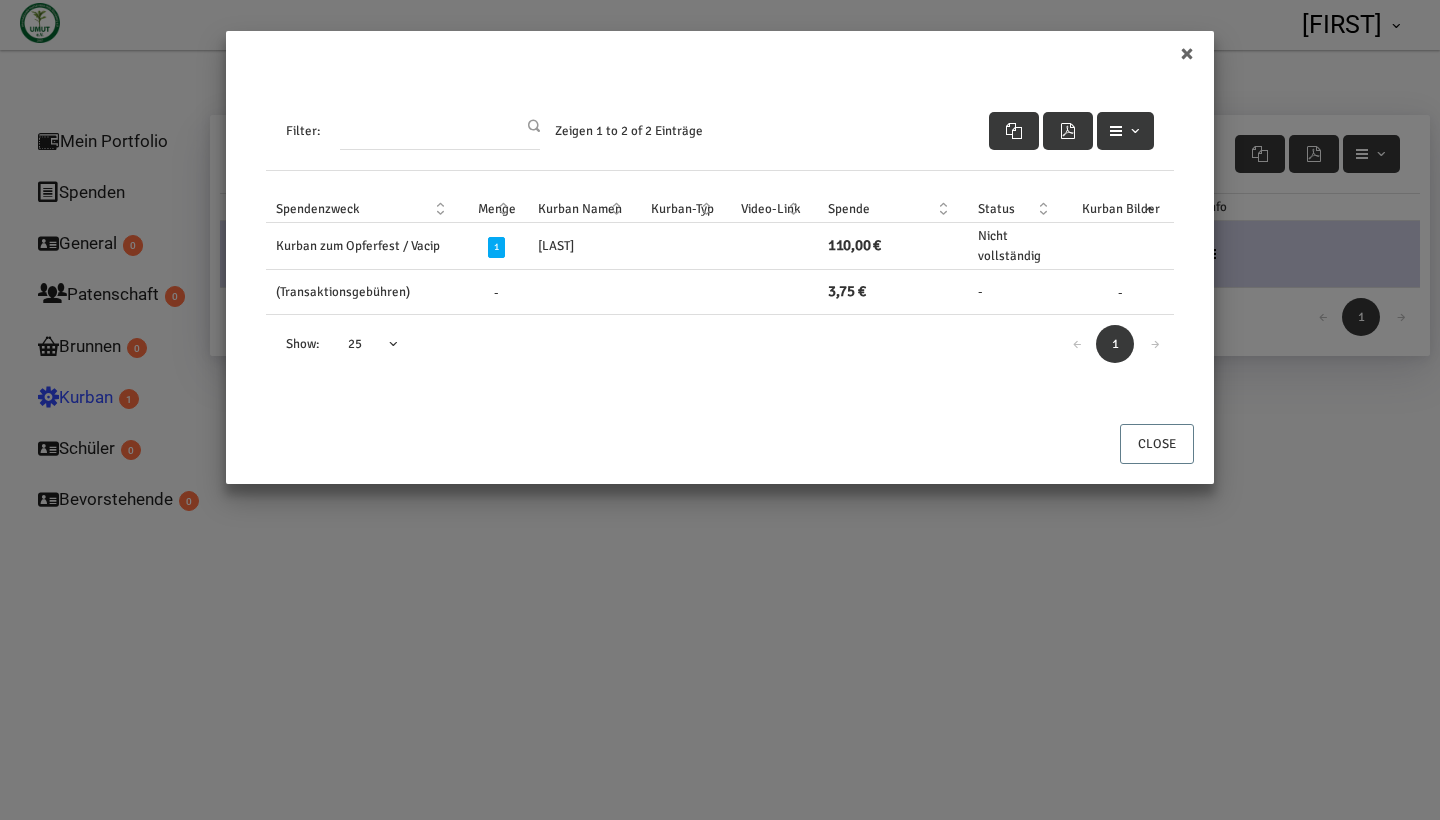click on "Kurban Bilder" at bounding box center (1121, 209) 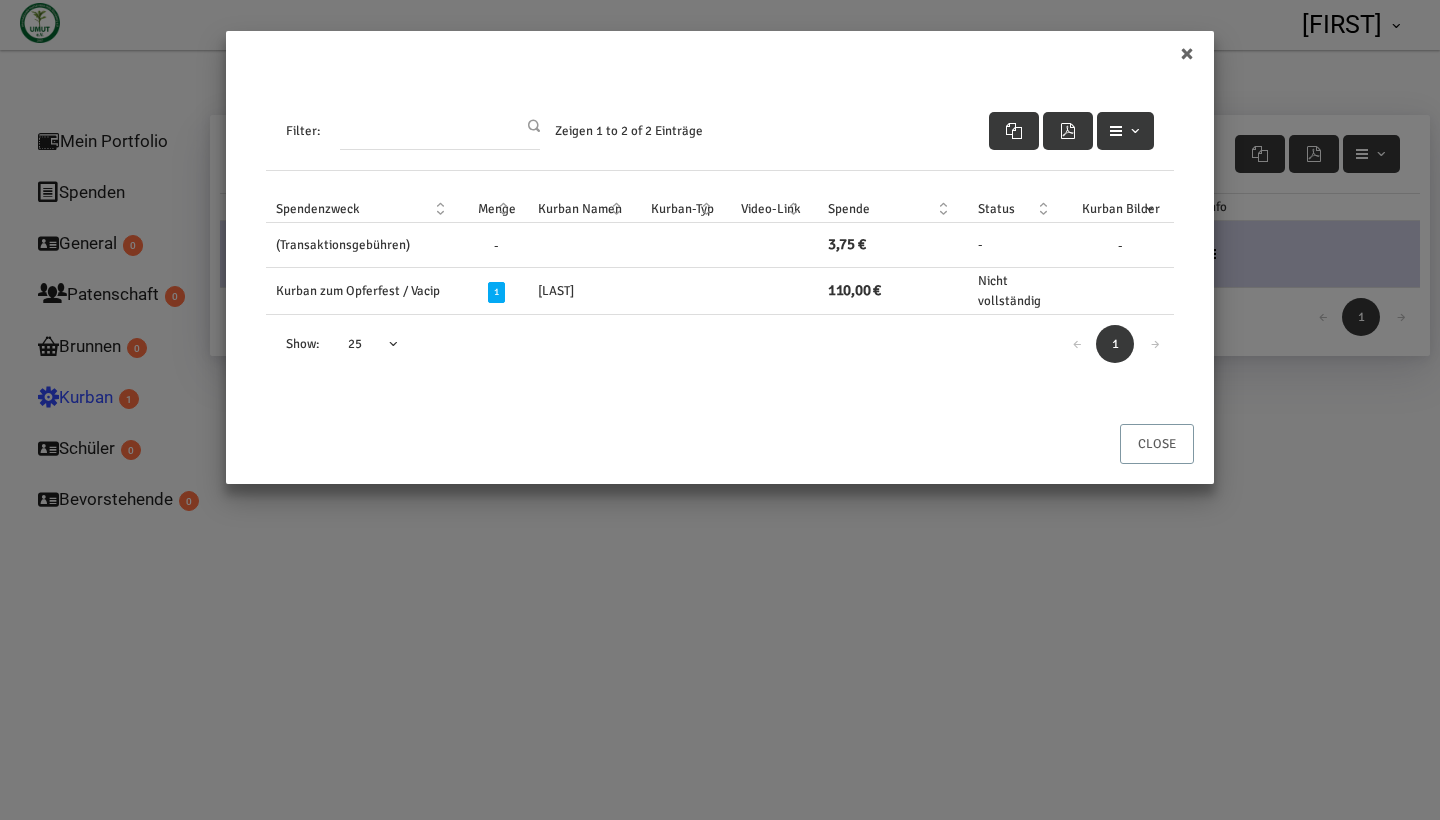 click on "Close" at bounding box center (1157, 444) 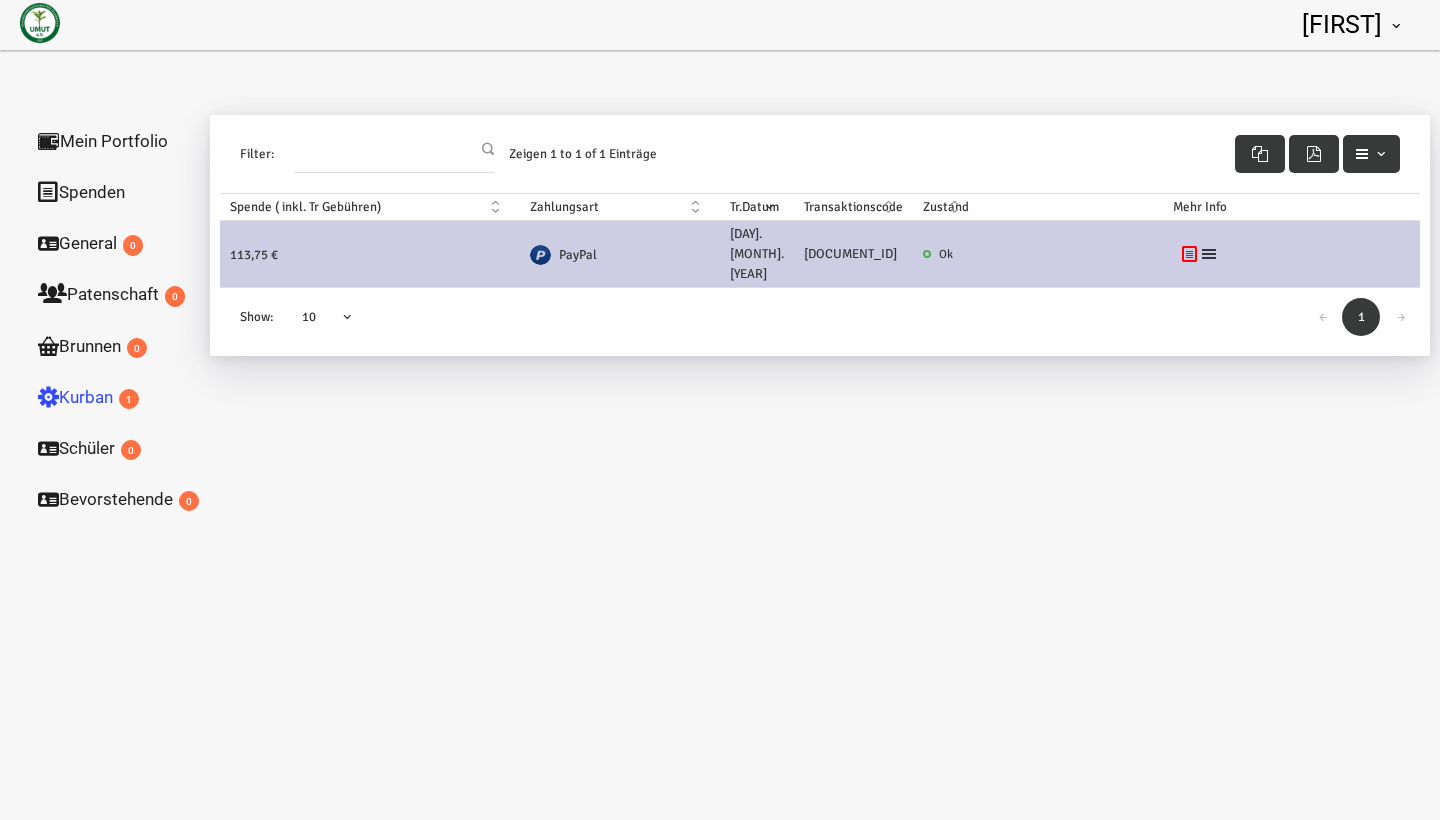 scroll, scrollTop: 0, scrollLeft: 0, axis: both 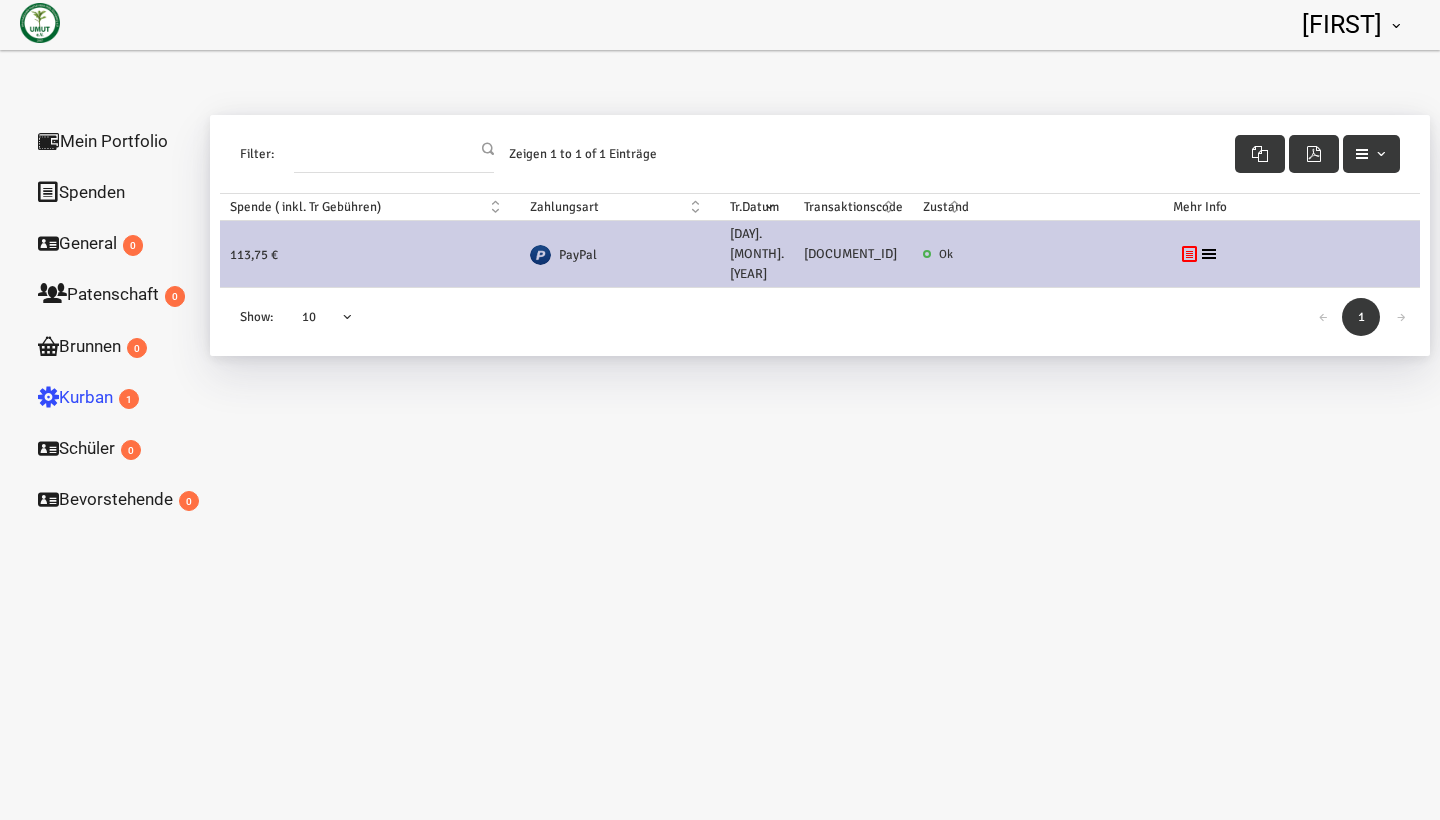 click at bounding box center (1396, 26) 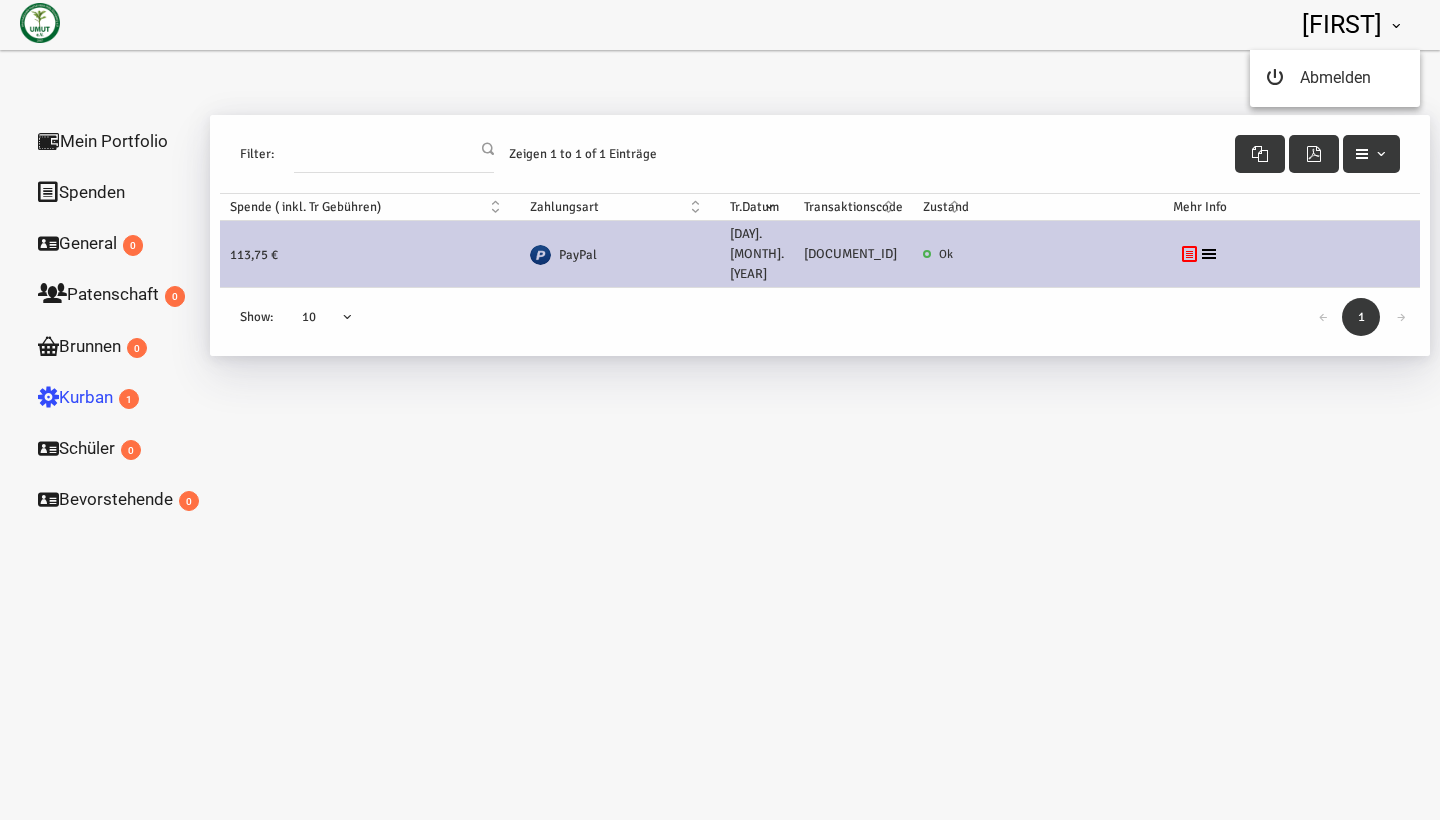 click at bounding box center (1396, 26) 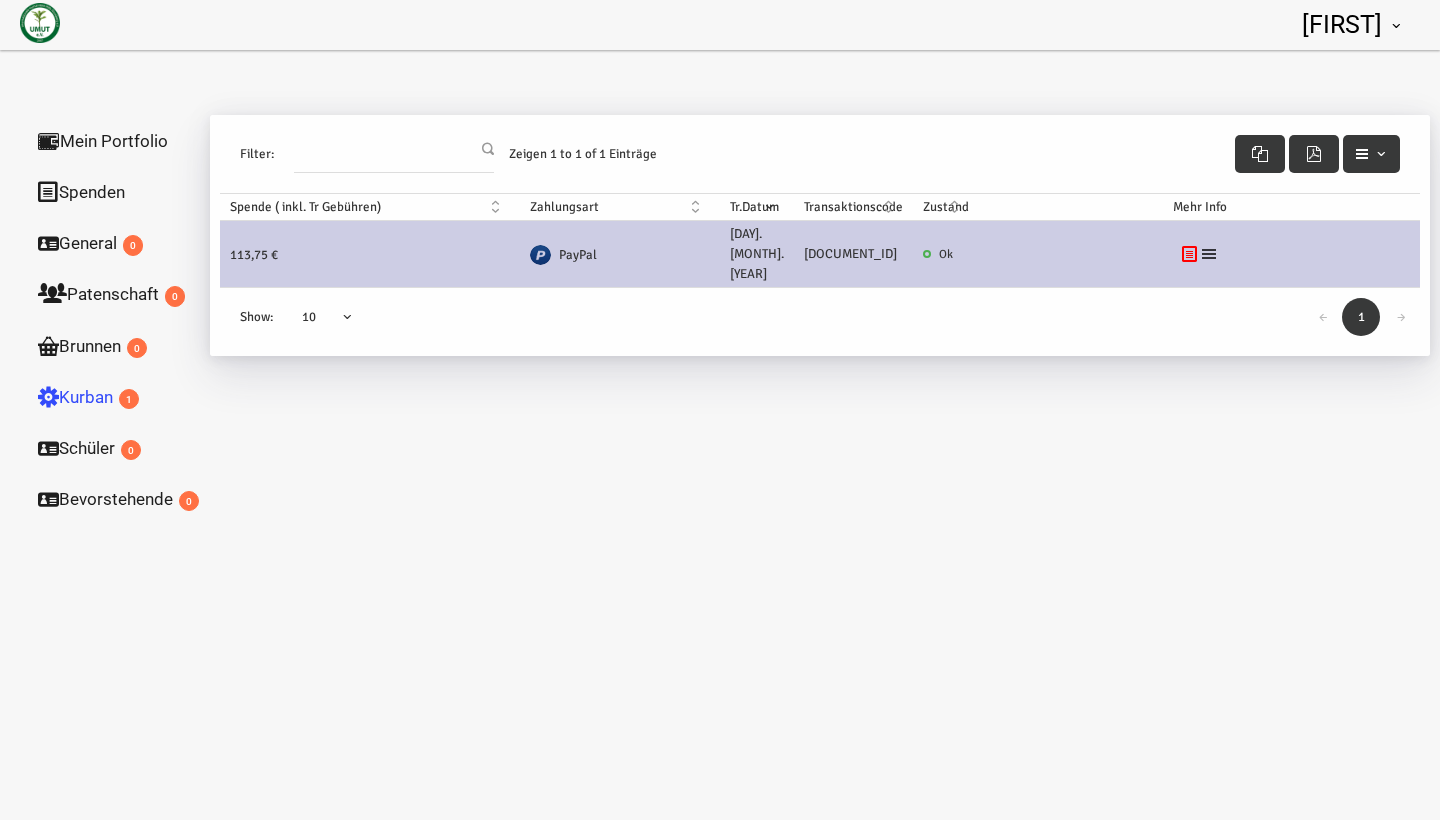click at bounding box center [1209, 254] 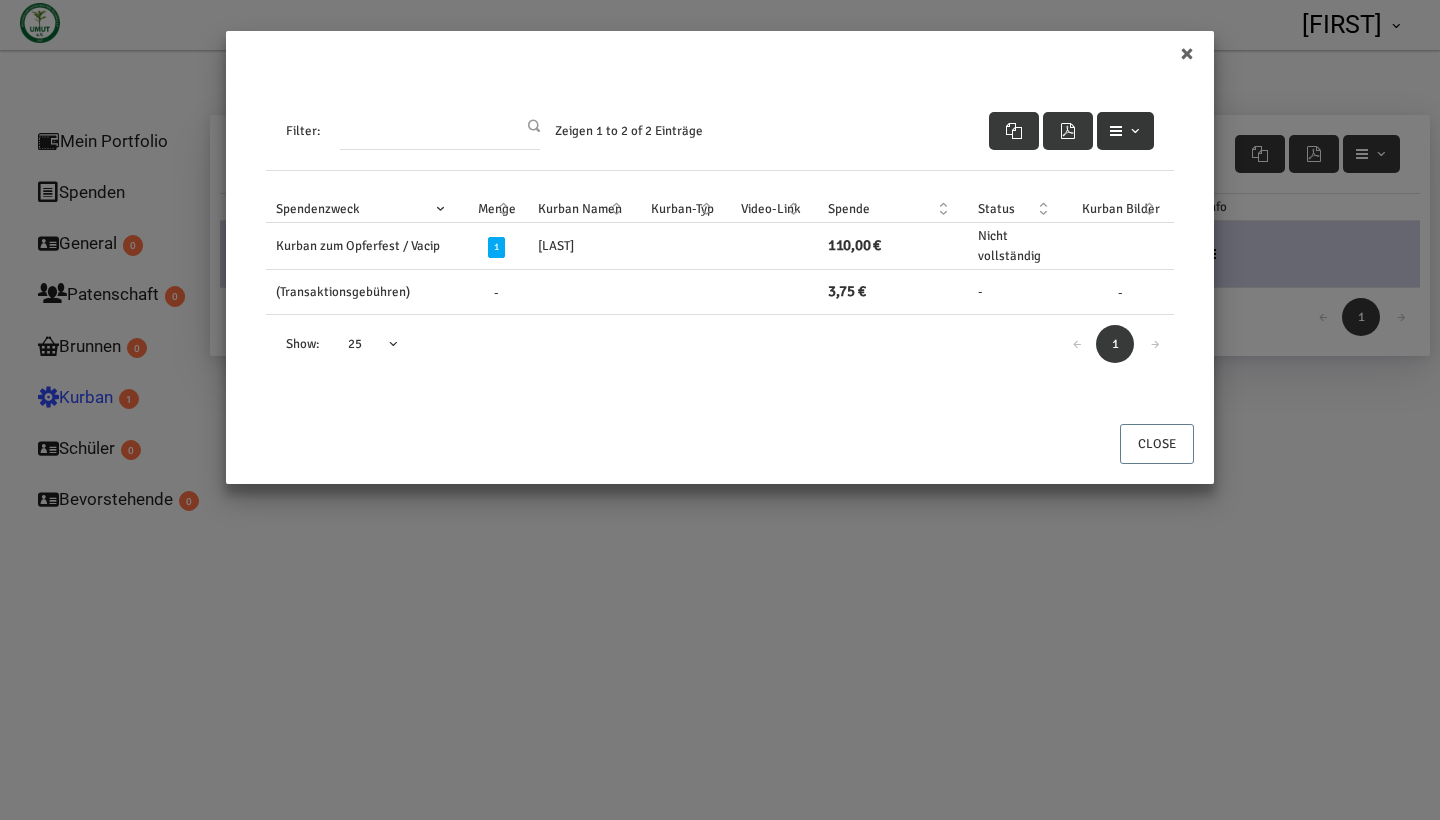 click at bounding box center [1135, 131] 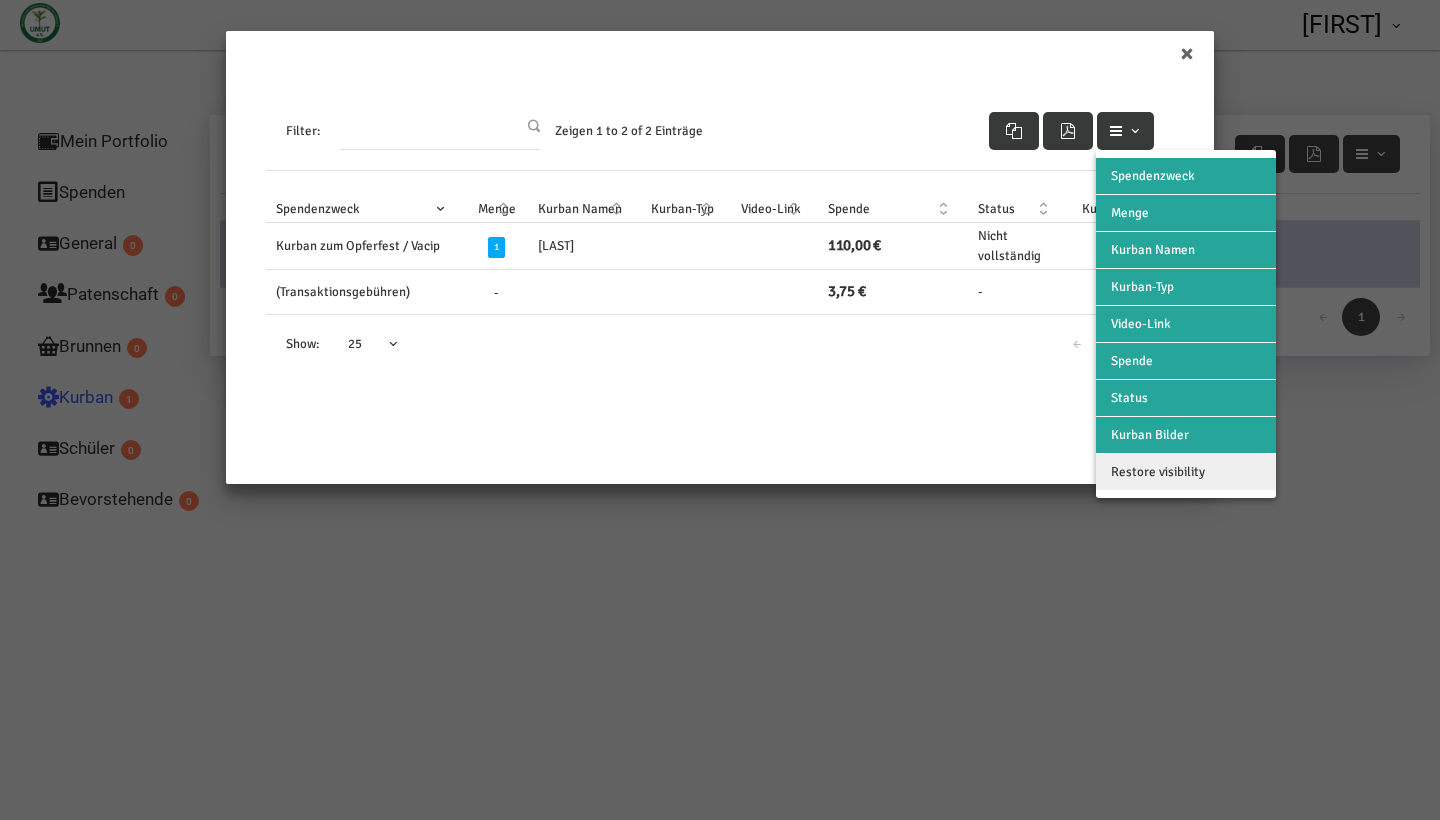 click on "Kurban Bilder" at bounding box center (1153, 176) 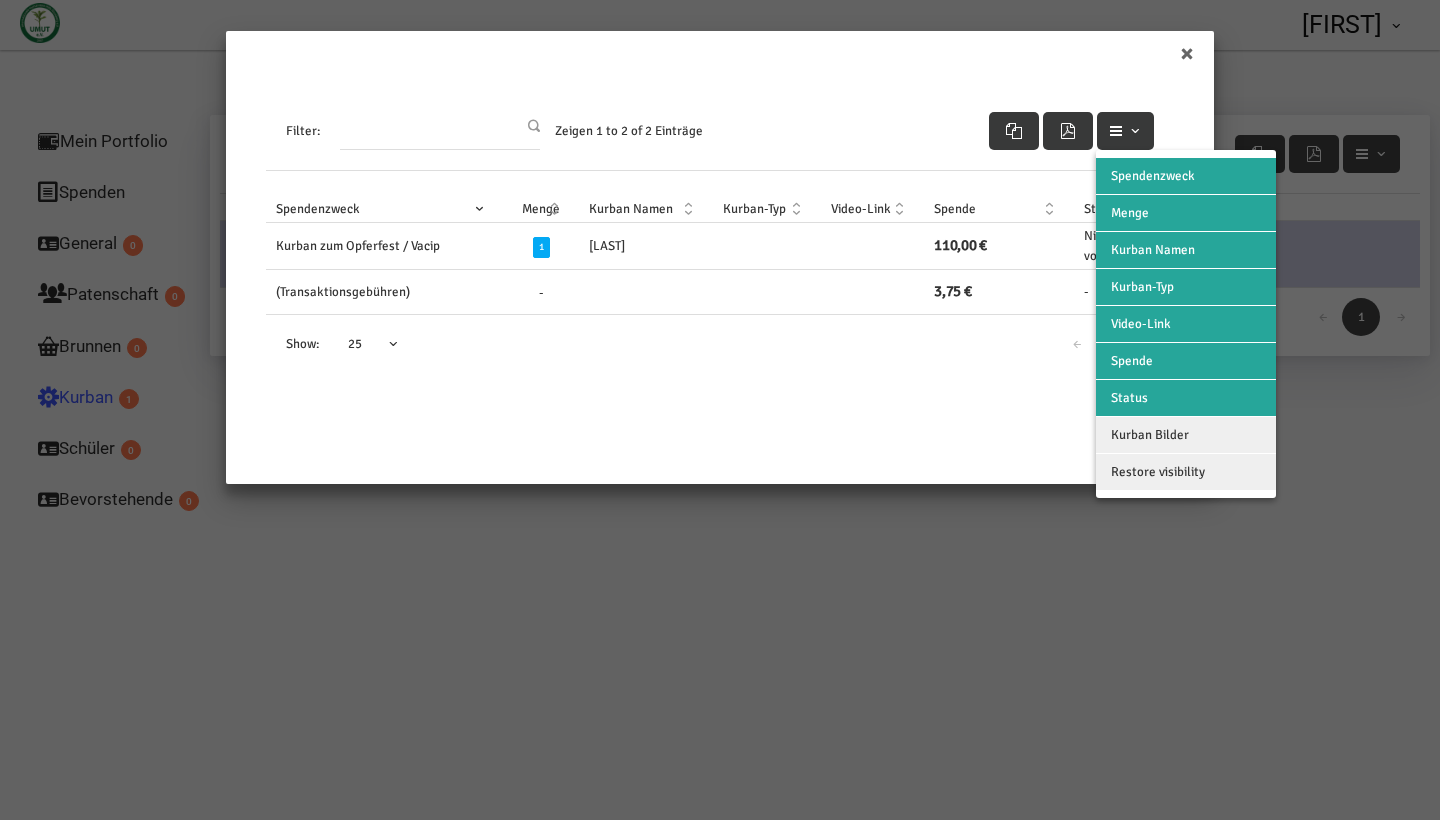 click on "Close" at bounding box center [720, 453] 